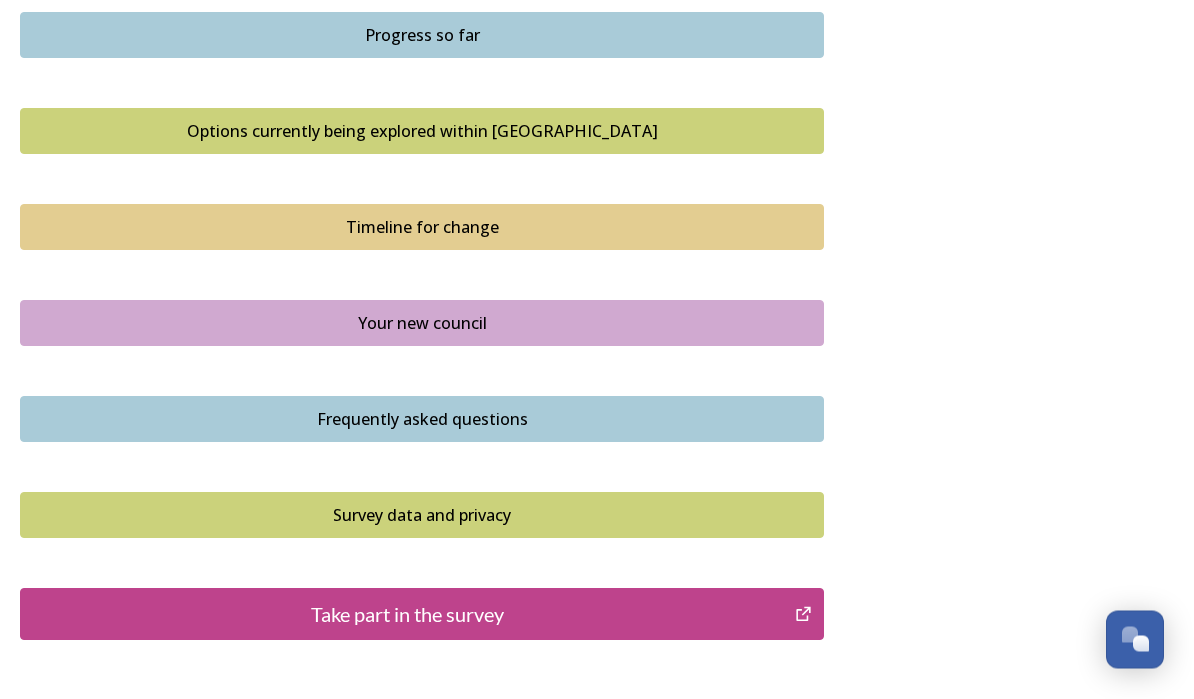scroll, scrollTop: 1299, scrollLeft: 0, axis: vertical 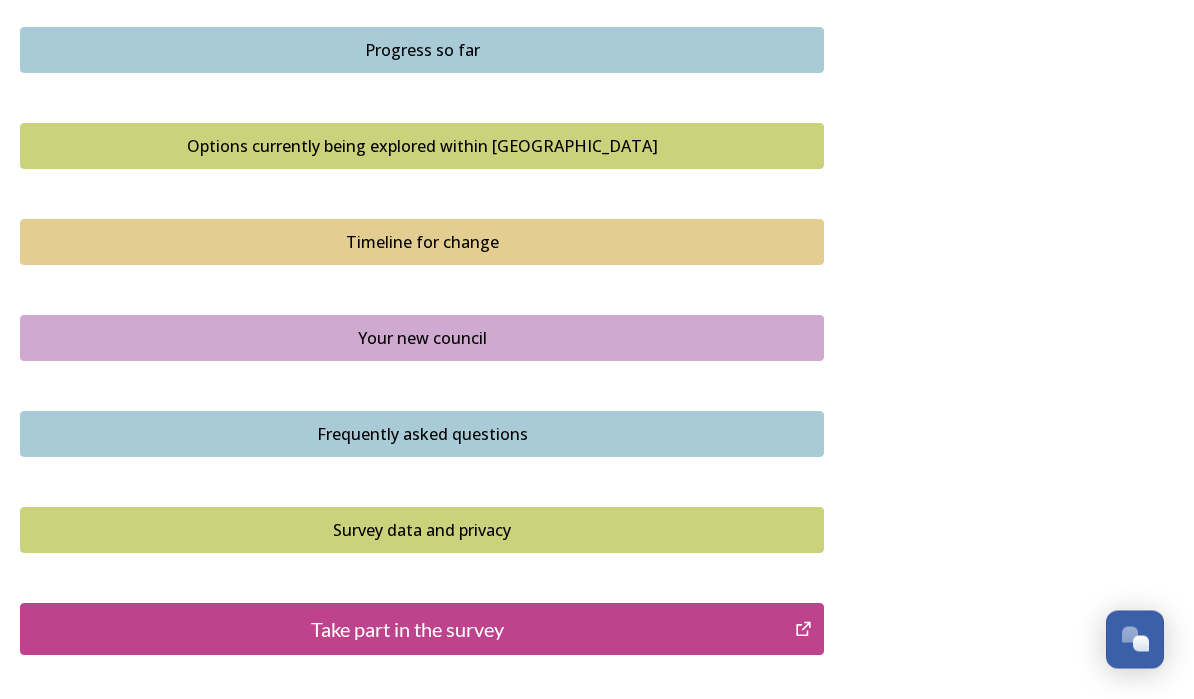 click on "Shaping West Sussex ﻿﻿﻿The future of local government in West Sussex Your councils are changing Major changes are planned to councils across West Sussex as part of the biggest shake-up of local government in more than 50 years. The Government has asked councils to explore how local government reorganisation could work in the area, with the aim of replacing the current county, district and borough councils with a new unitary council or councils responsible for all local services. Residents, businesses and community groups across the county are invited to share their views about where they live or work, the council services they use, as well as their thoughts about how their council could be structured in the future.  Scroll down and click the links to find out more about what is changing and why and how you can  have your say . Our survey will be open until 11.59pm on  Wednesday   13 August 2025 .   Background to Local Government Reorganisation   Progress so far     Timeline for change           Dates" at bounding box center (597, -220) 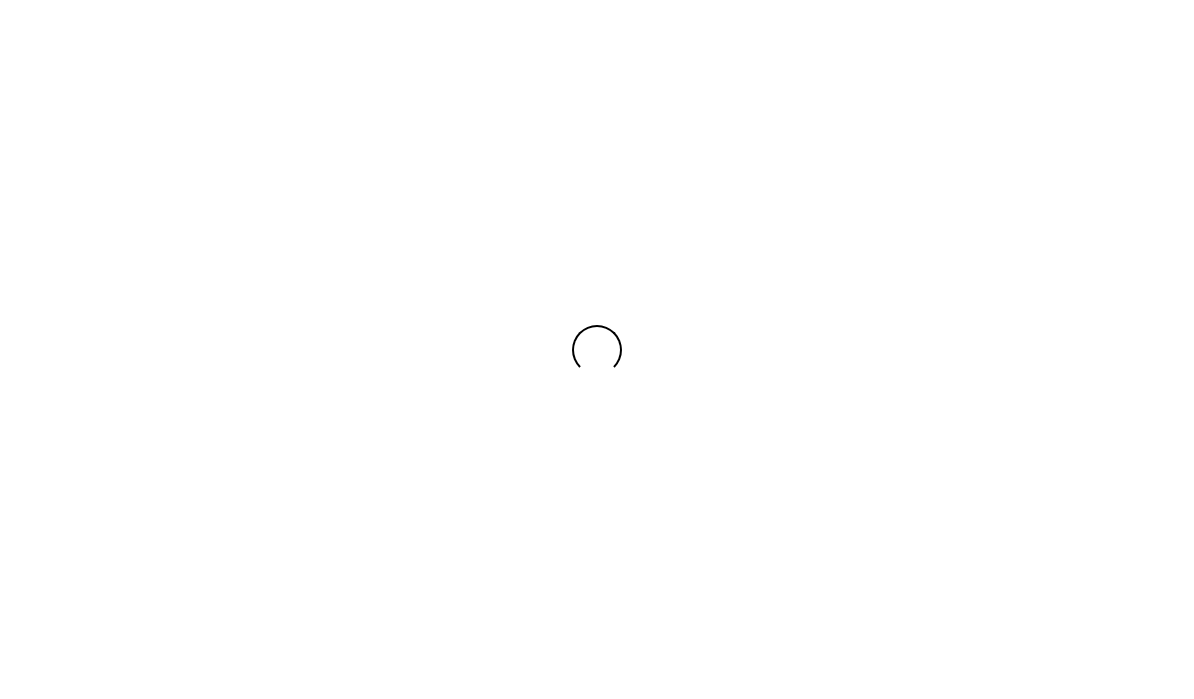scroll, scrollTop: 0, scrollLeft: 0, axis: both 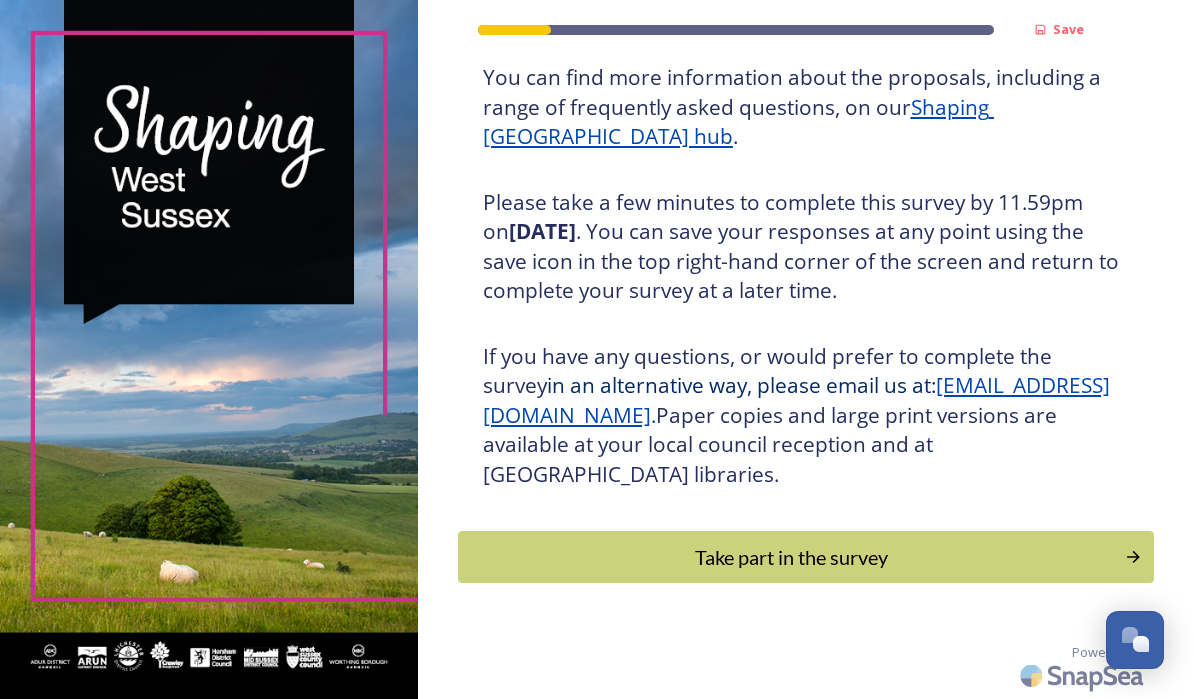 click on "Take part in the survey" at bounding box center [791, 557] 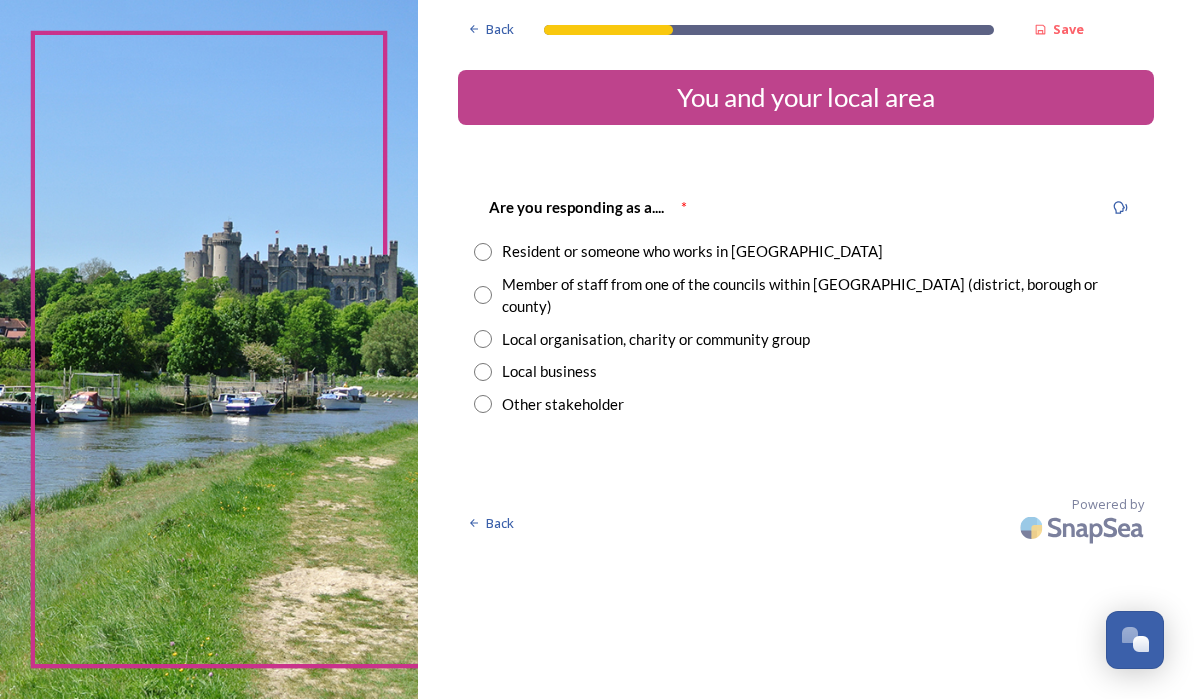 click at bounding box center [483, 252] 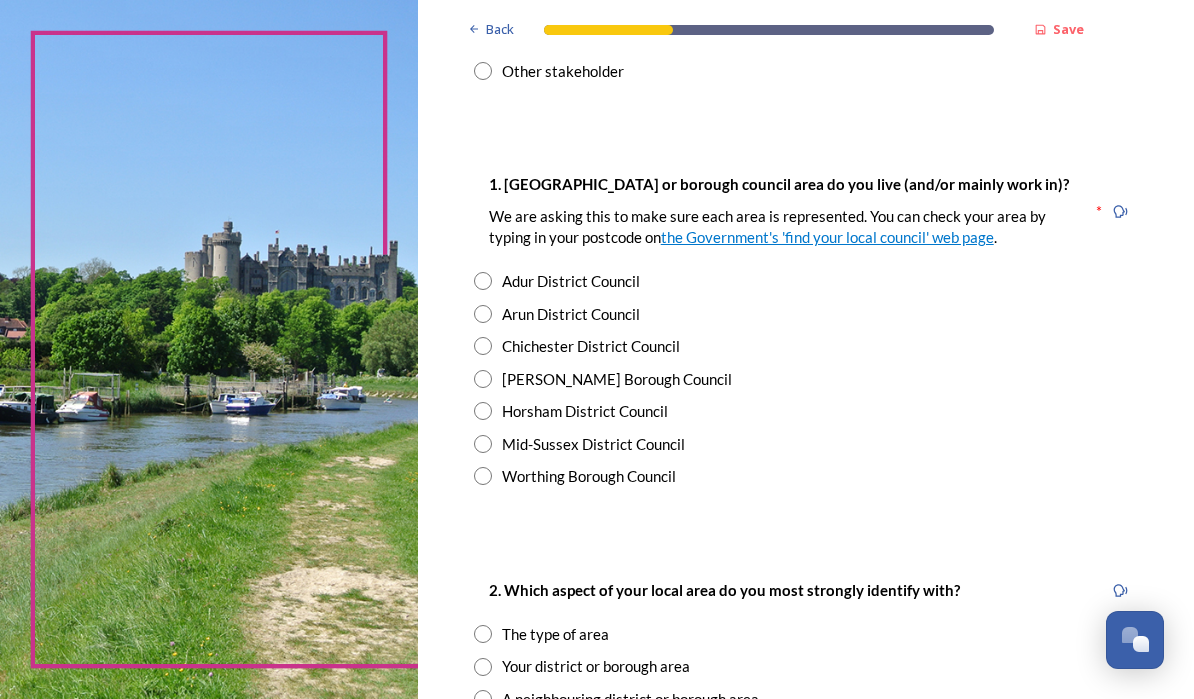 scroll, scrollTop: 333, scrollLeft: 0, axis: vertical 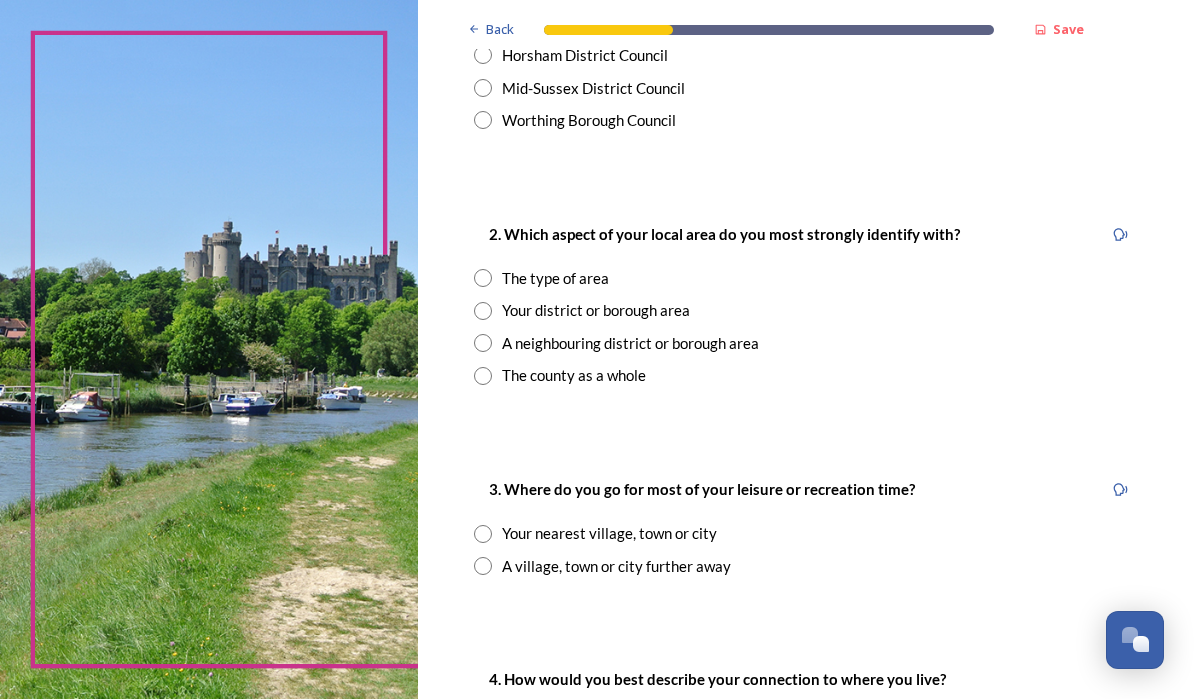 click at bounding box center [483, 376] 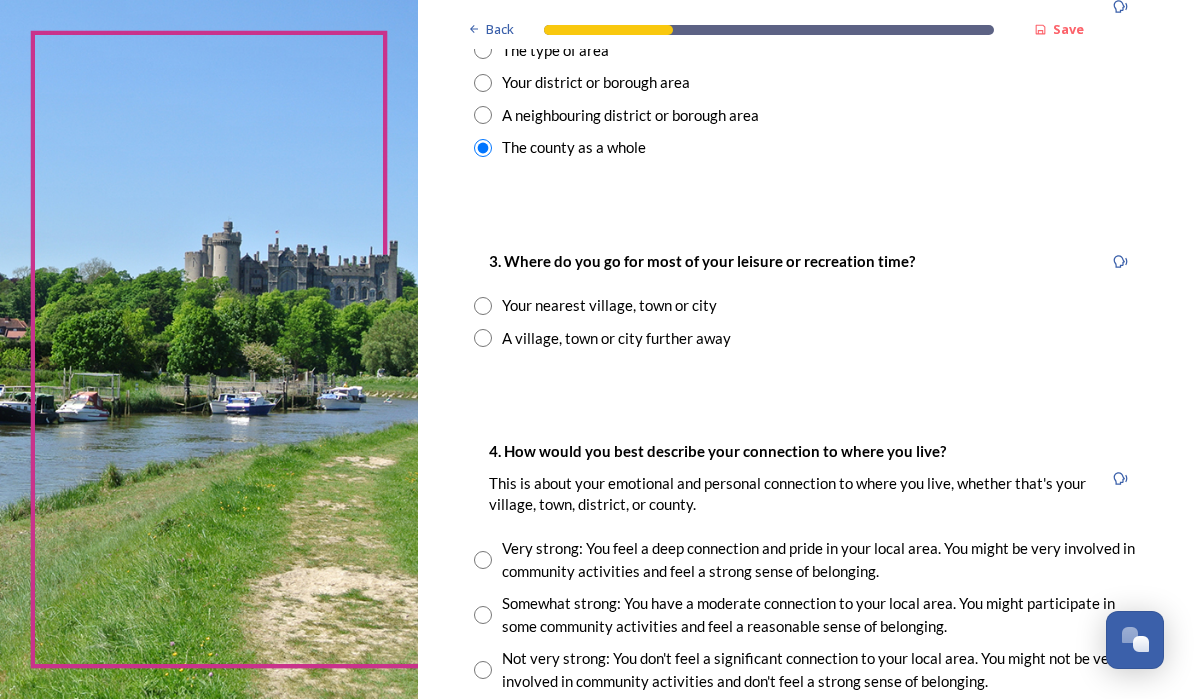 scroll, scrollTop: 917, scrollLeft: 0, axis: vertical 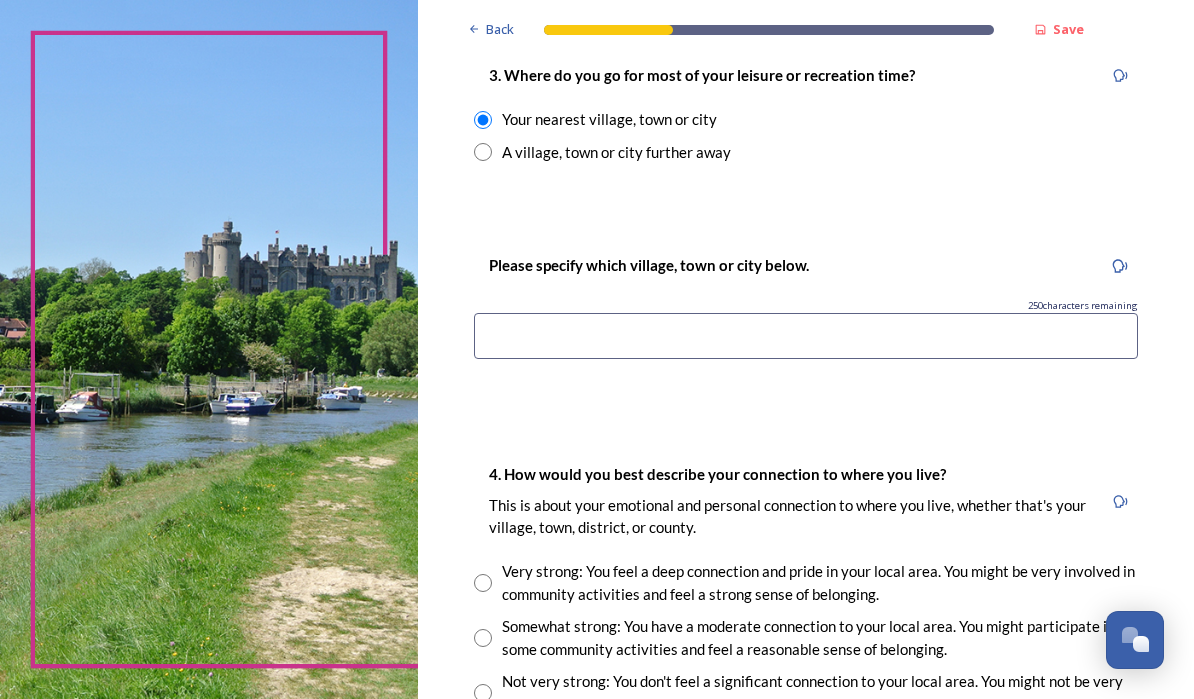 click at bounding box center [806, 336] 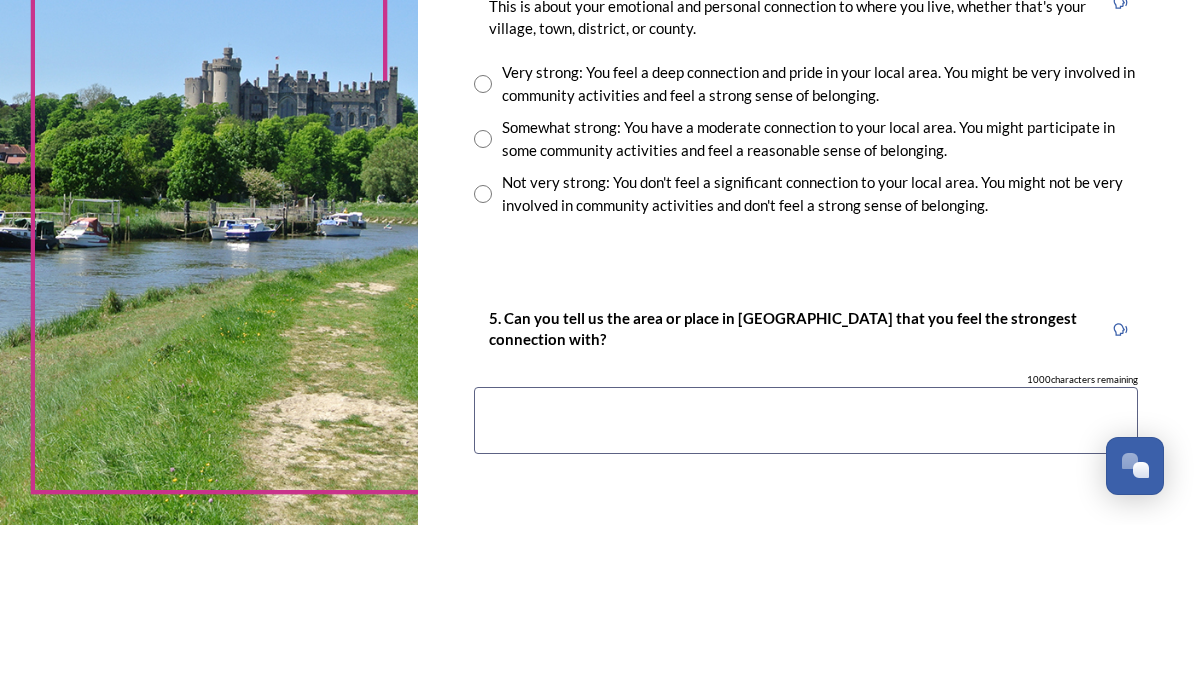 scroll, scrollTop: 1429, scrollLeft: 0, axis: vertical 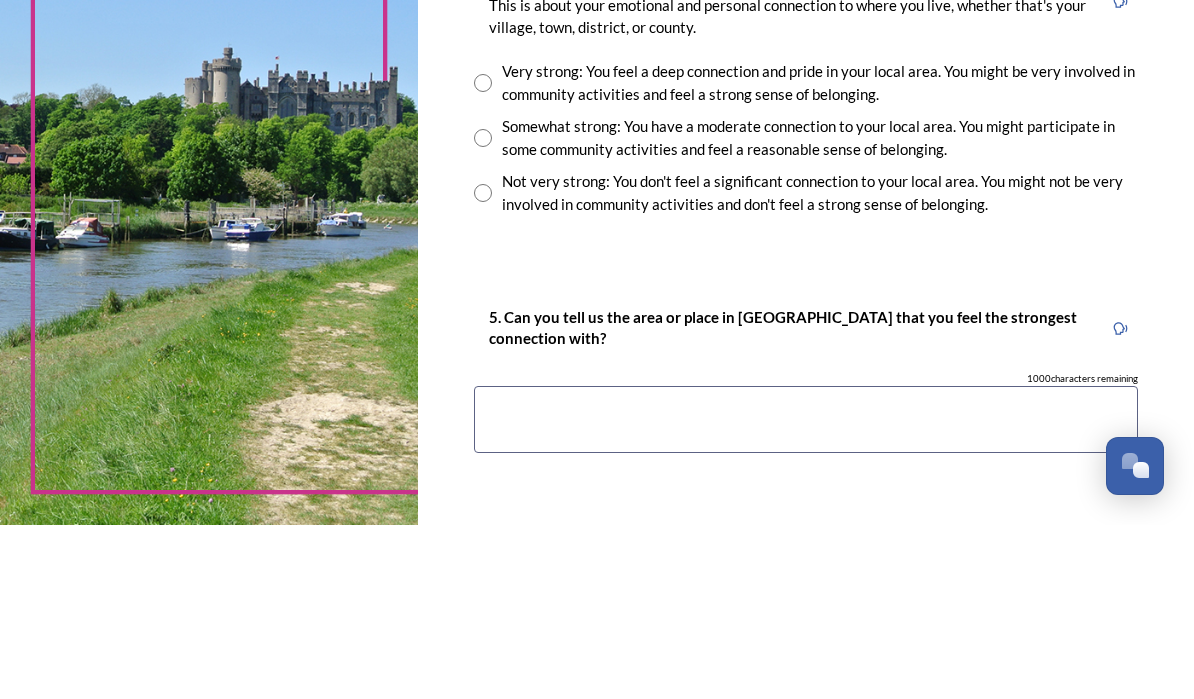 type on "Chichester" 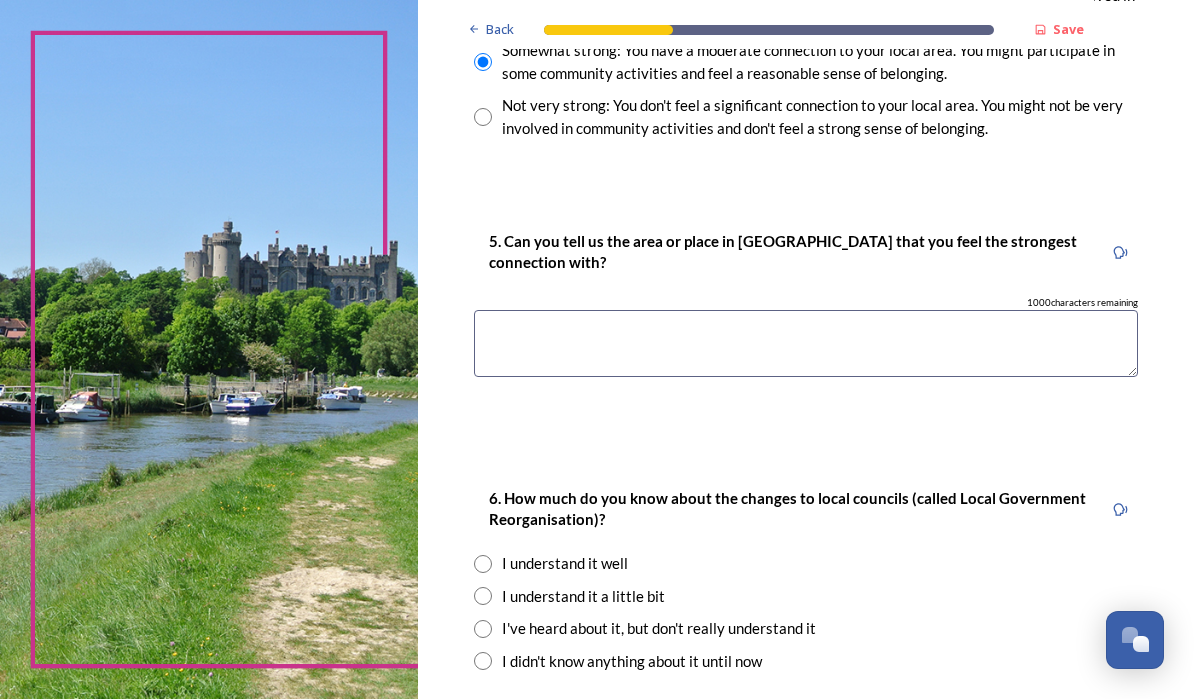 scroll, scrollTop: 1679, scrollLeft: 0, axis: vertical 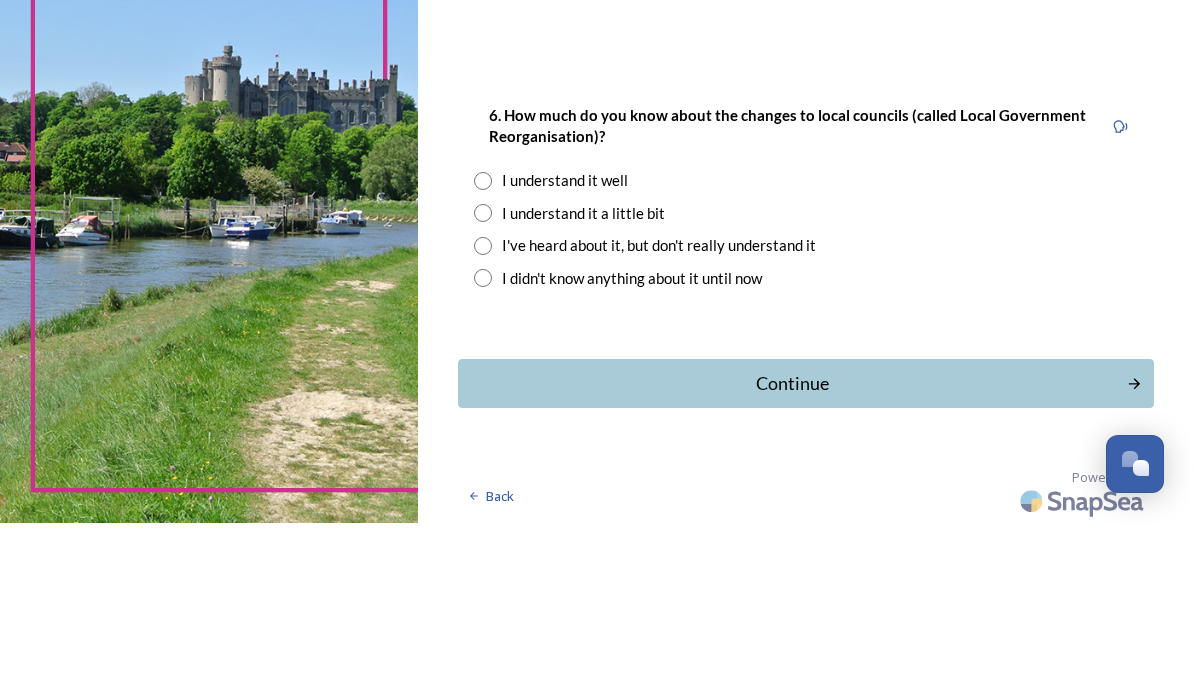 type on "Area around [GEOGRAPHIC_DATA] and [GEOGRAPHIC_DATA][PERSON_NAME]" 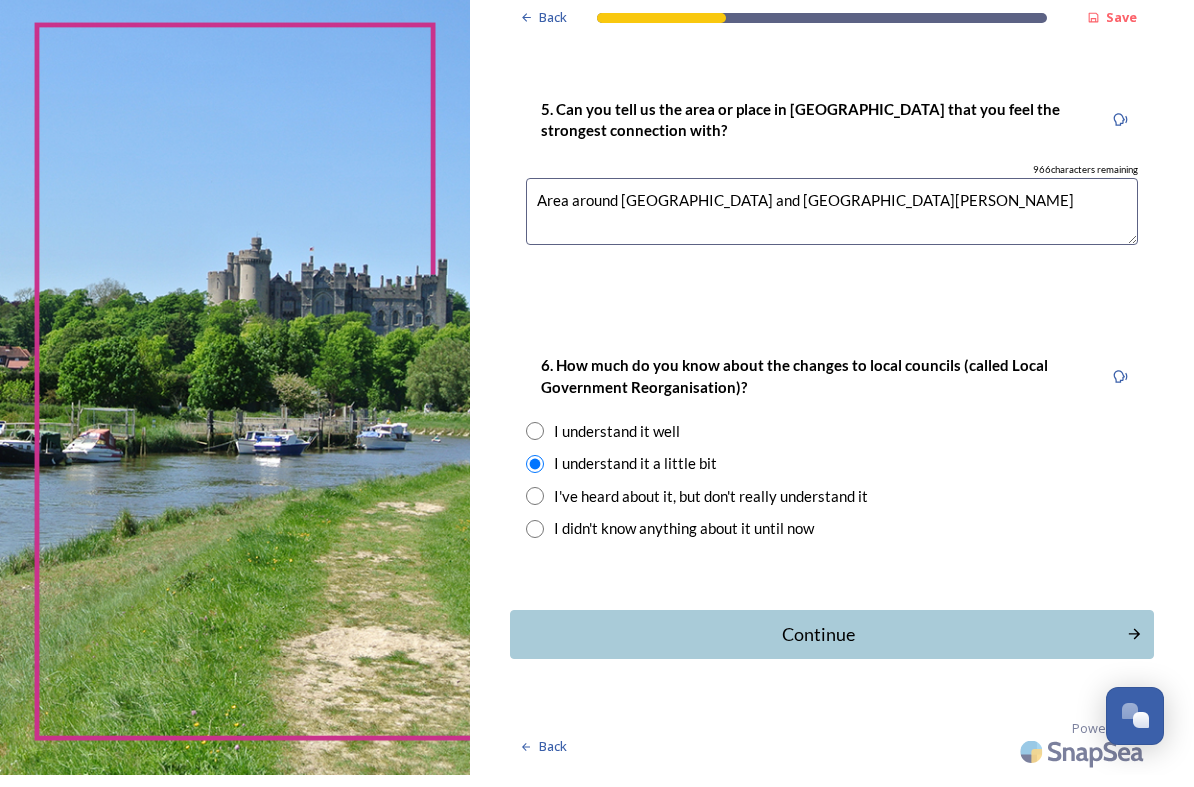scroll, scrollTop: 1798, scrollLeft: 0, axis: vertical 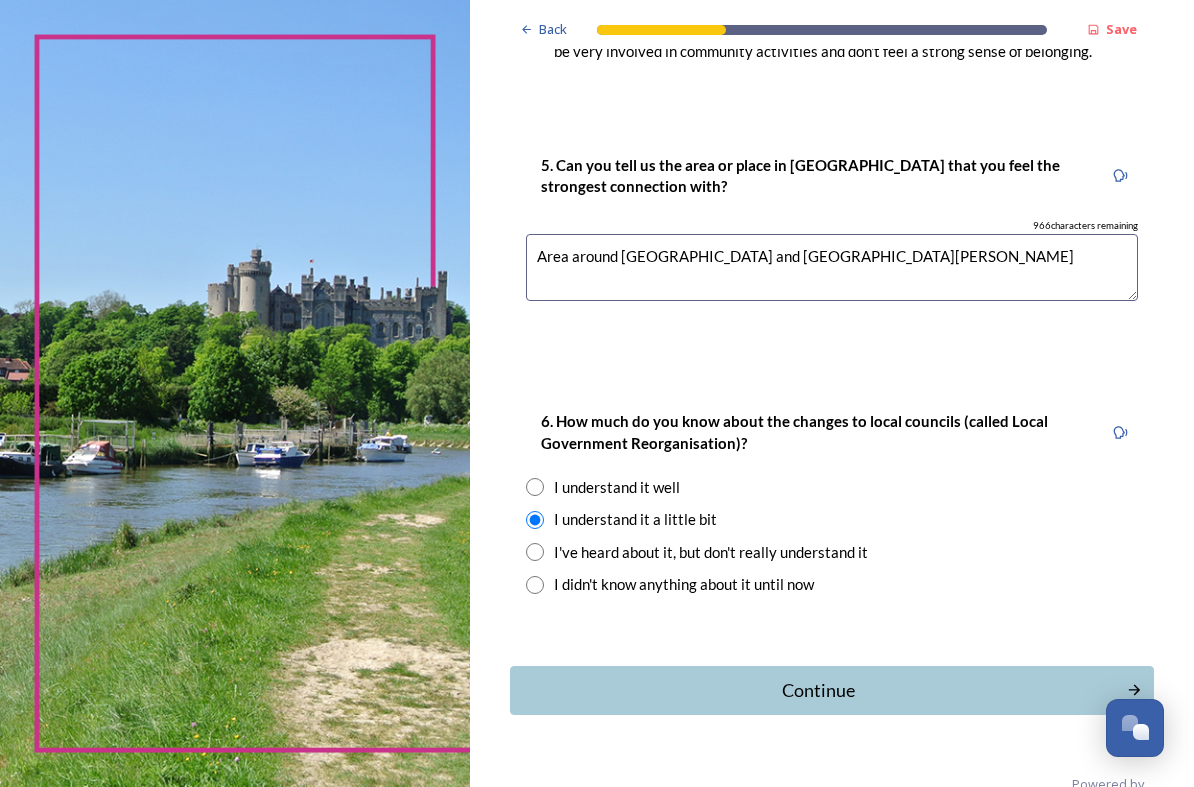 click on "Continue" at bounding box center (818, 690) 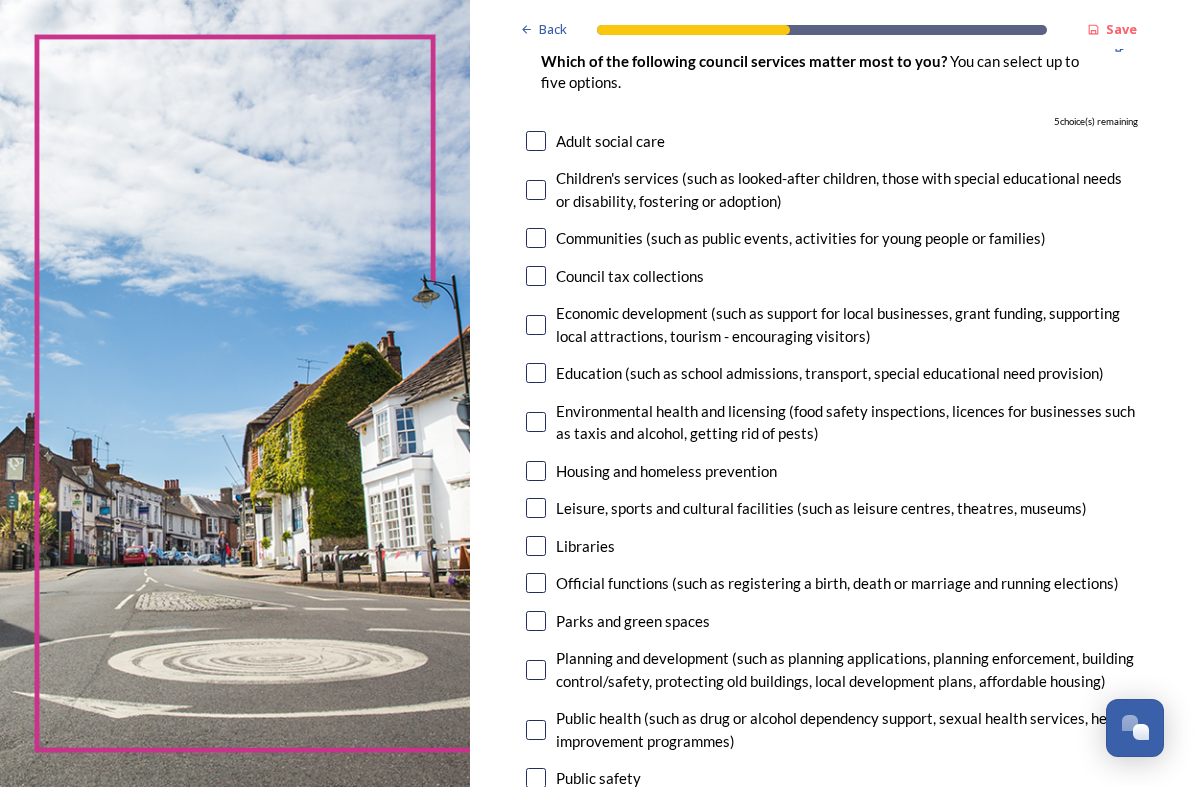 scroll, scrollTop: 199, scrollLeft: 0, axis: vertical 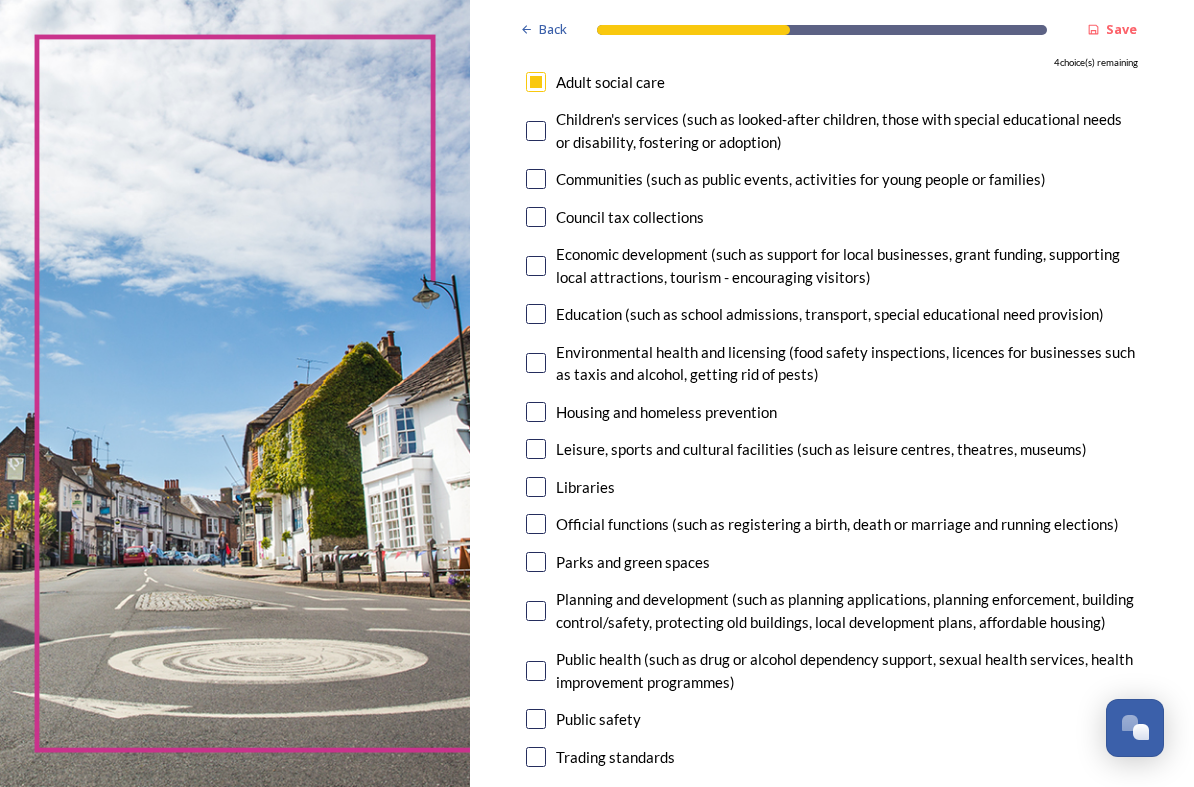 click at bounding box center (536, 217) 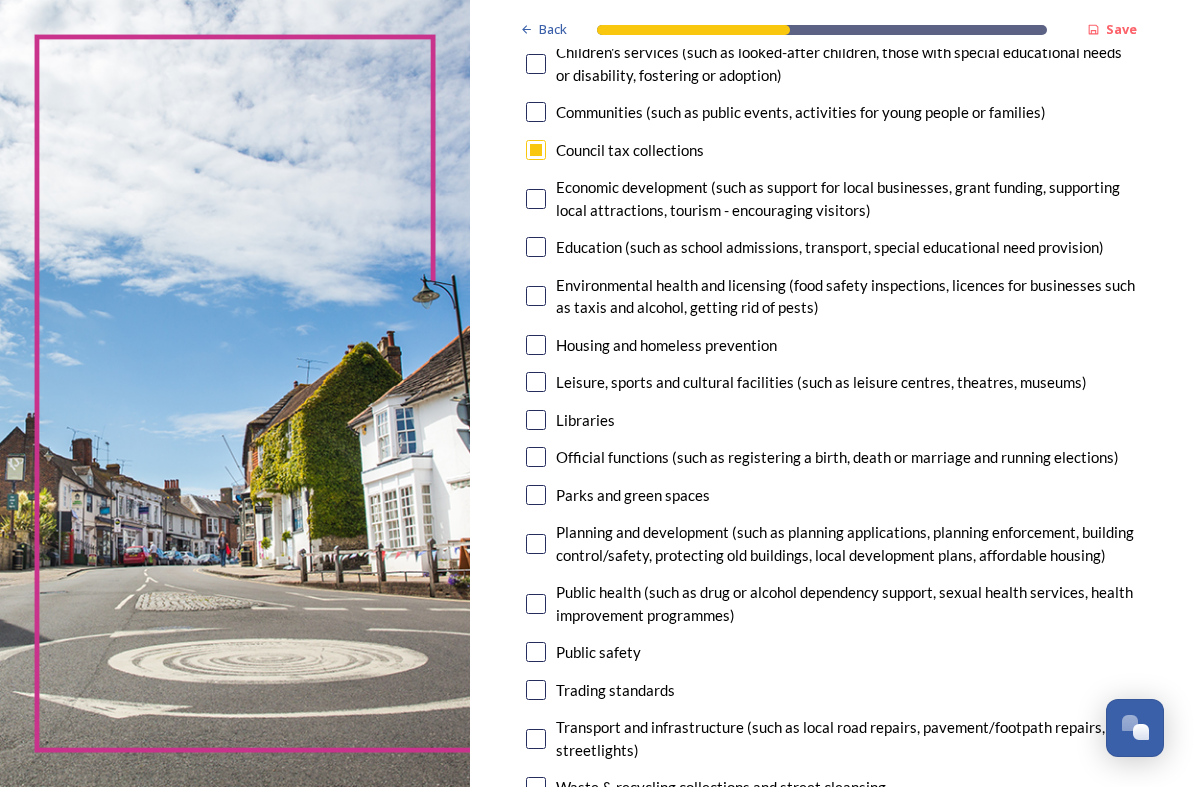 scroll, scrollTop: 327, scrollLeft: 0, axis: vertical 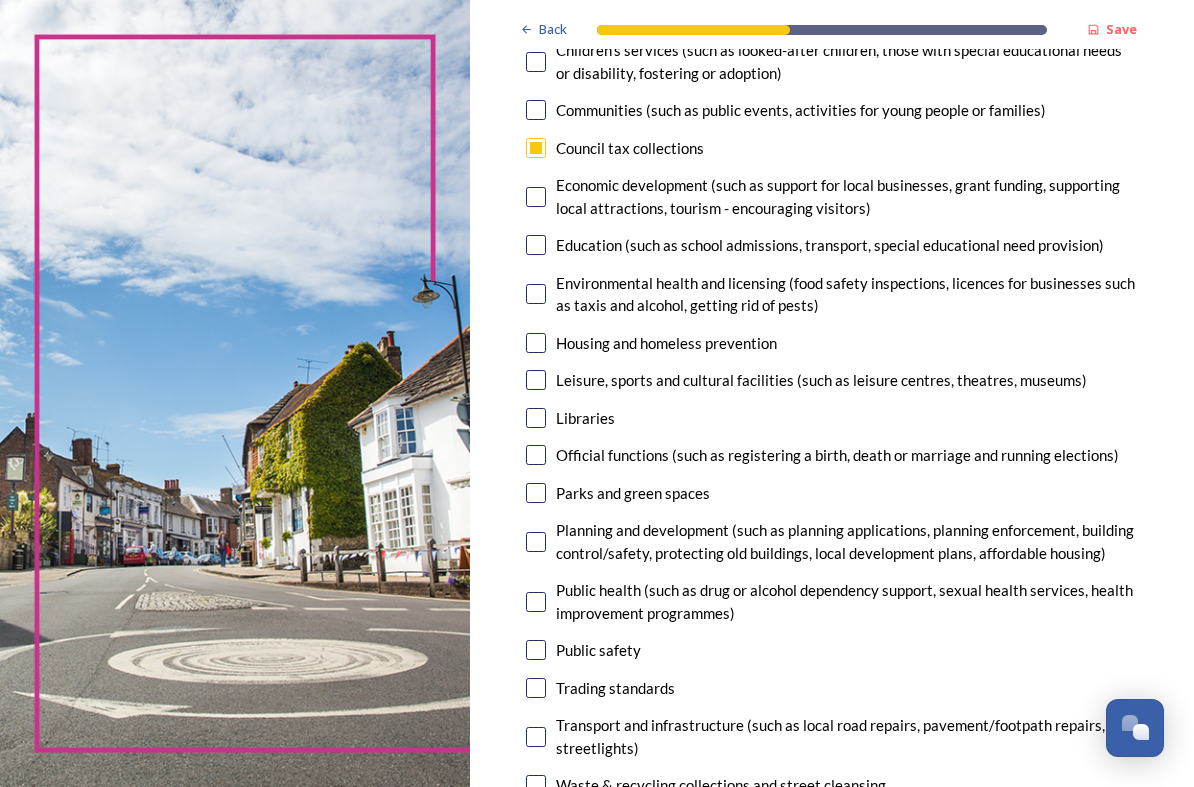 click at bounding box center [536, 197] 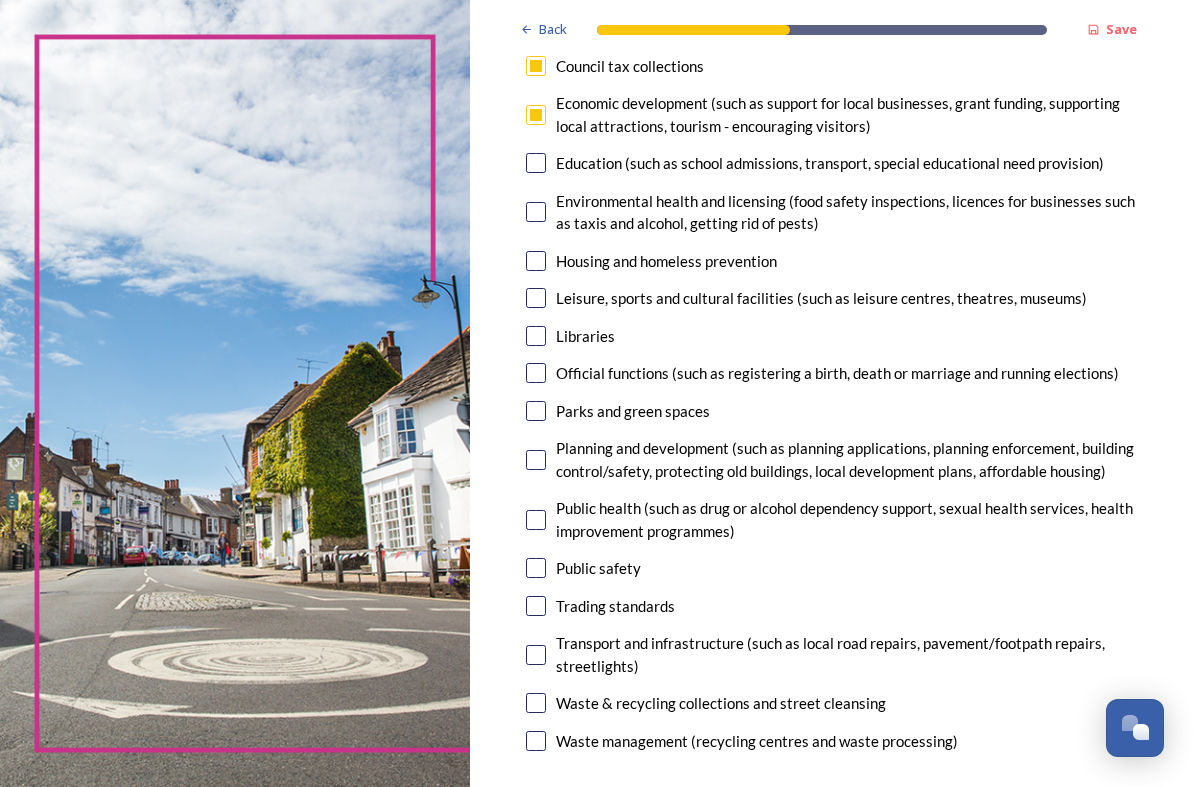 scroll, scrollTop: 410, scrollLeft: 0, axis: vertical 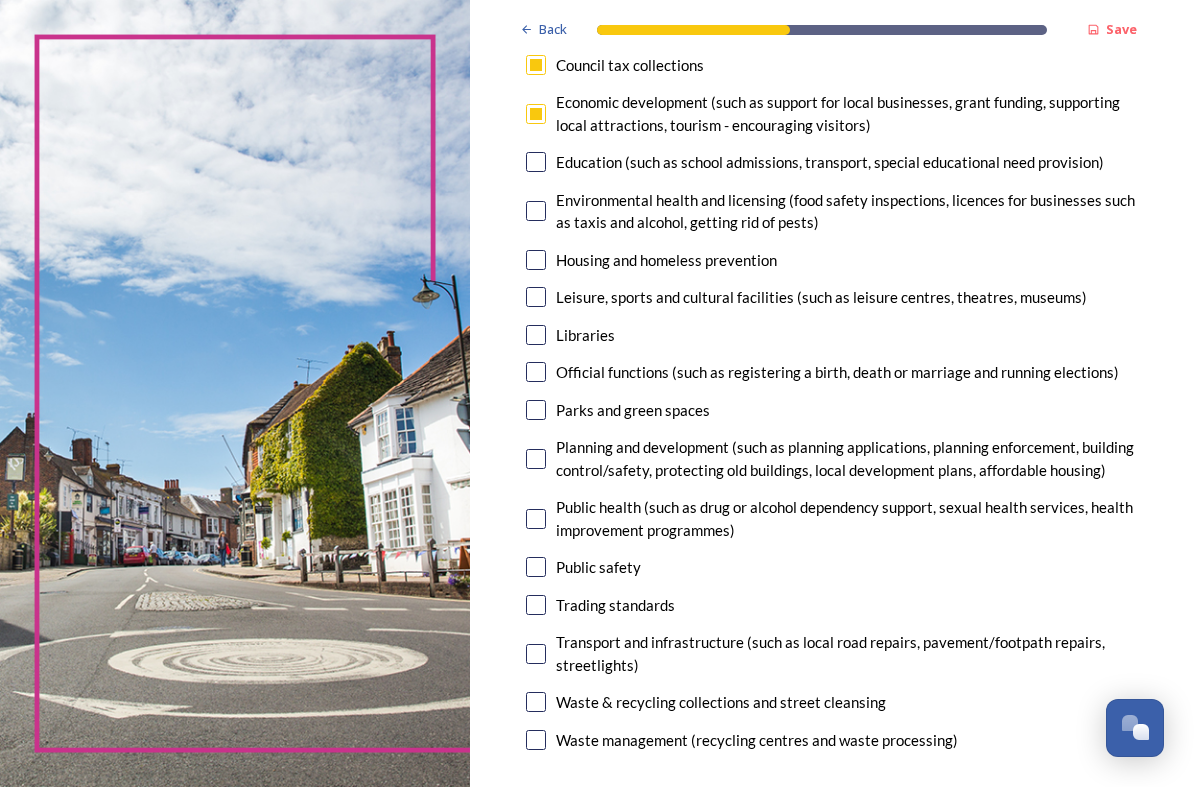 click at bounding box center (536, 211) 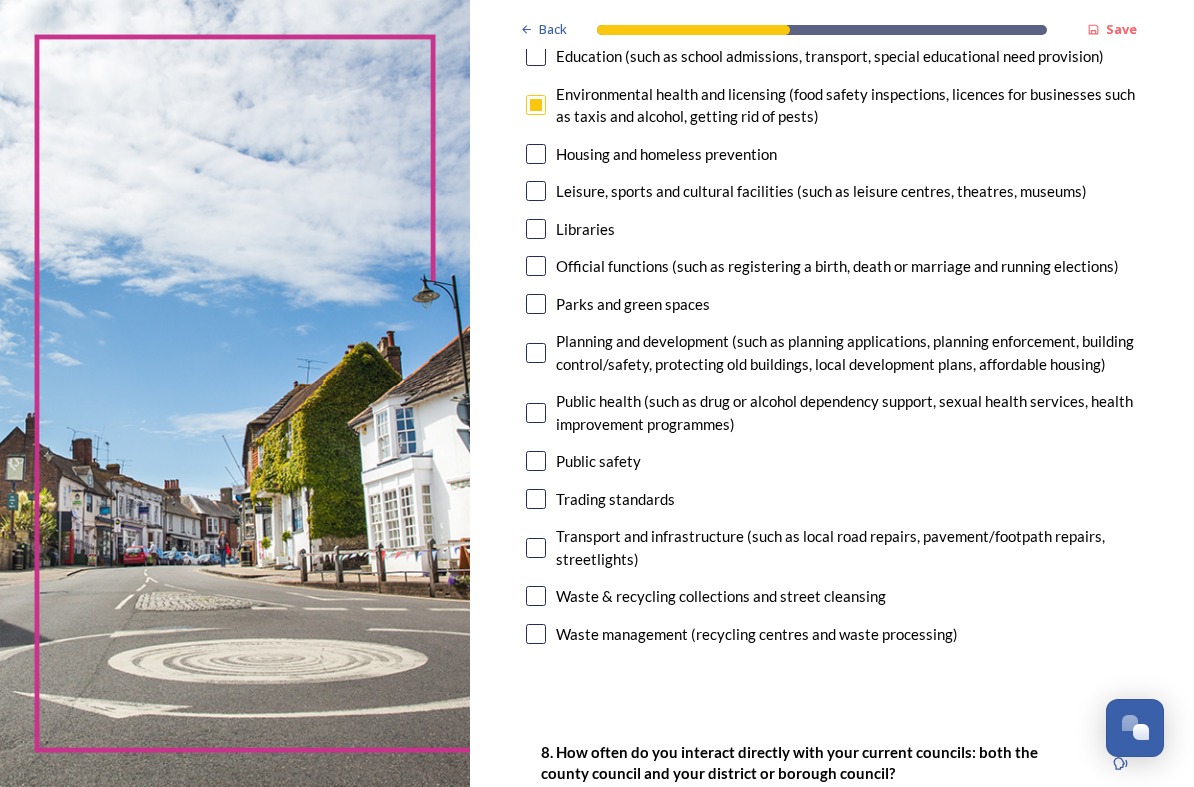 scroll, scrollTop: 519, scrollLeft: 0, axis: vertical 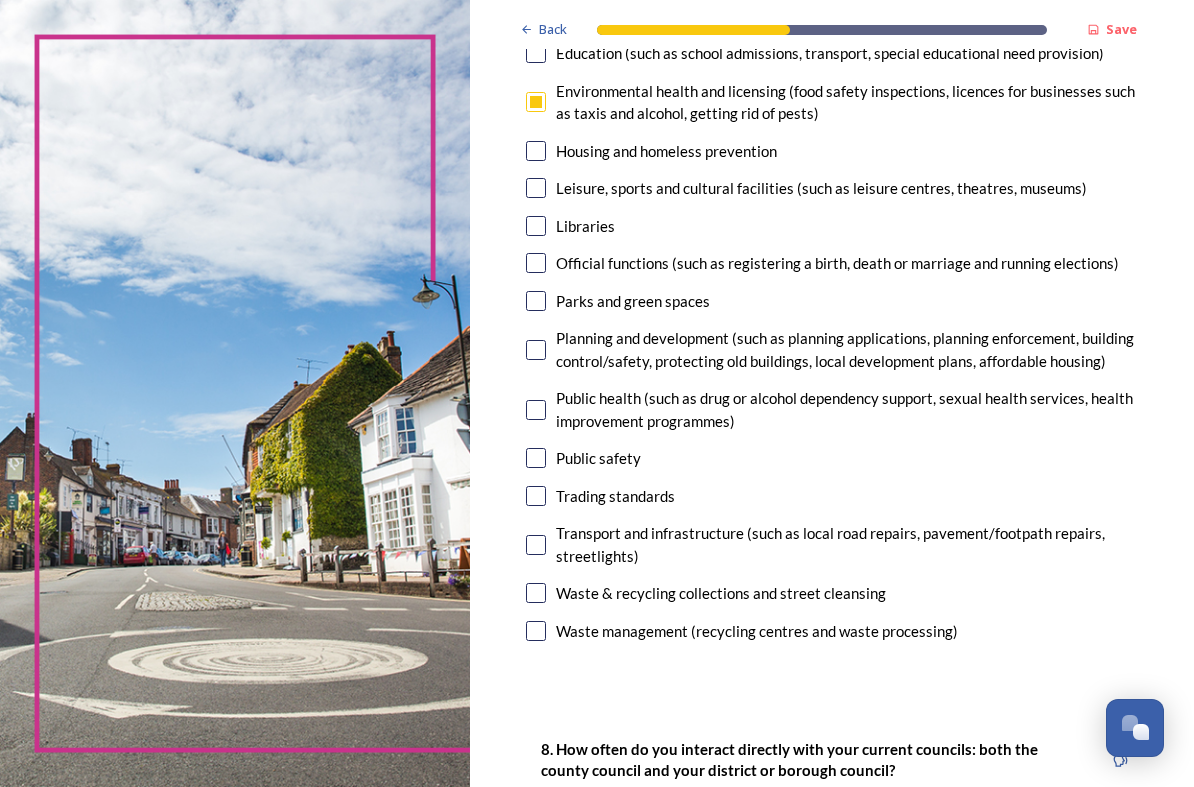 click at bounding box center (536, 188) 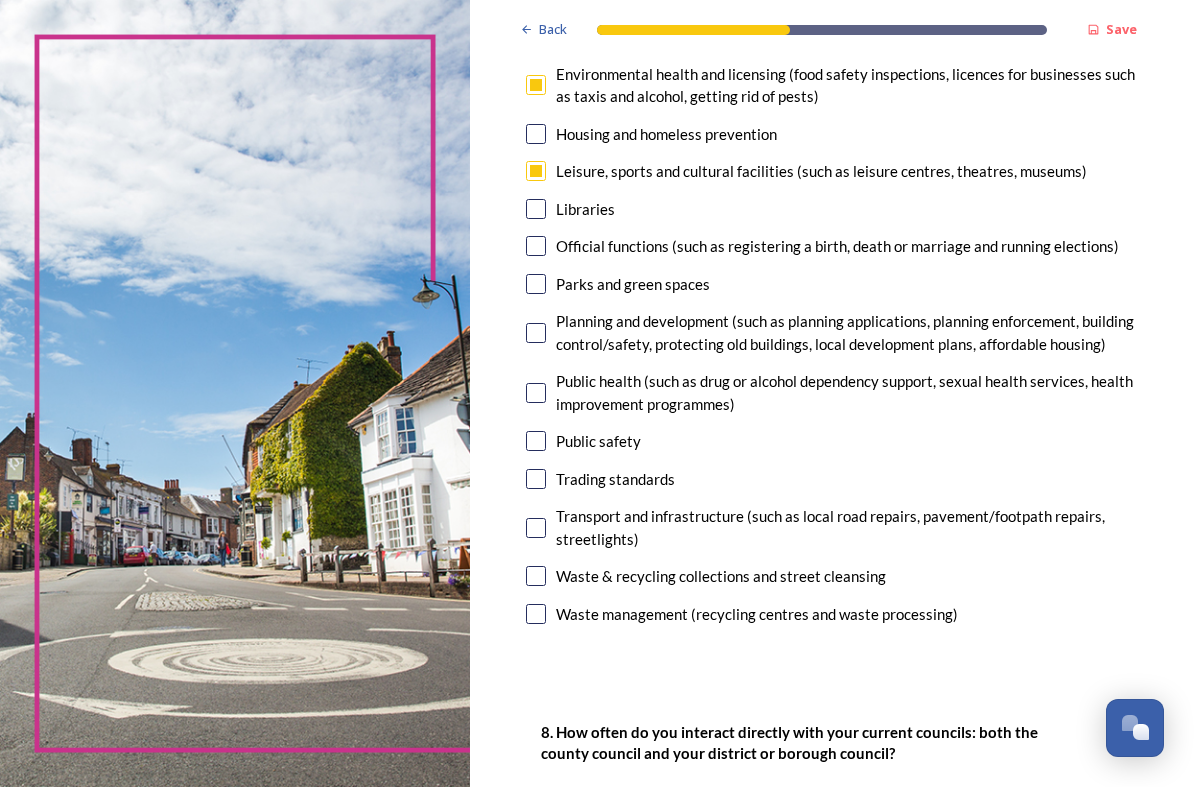 scroll, scrollTop: 537, scrollLeft: 0, axis: vertical 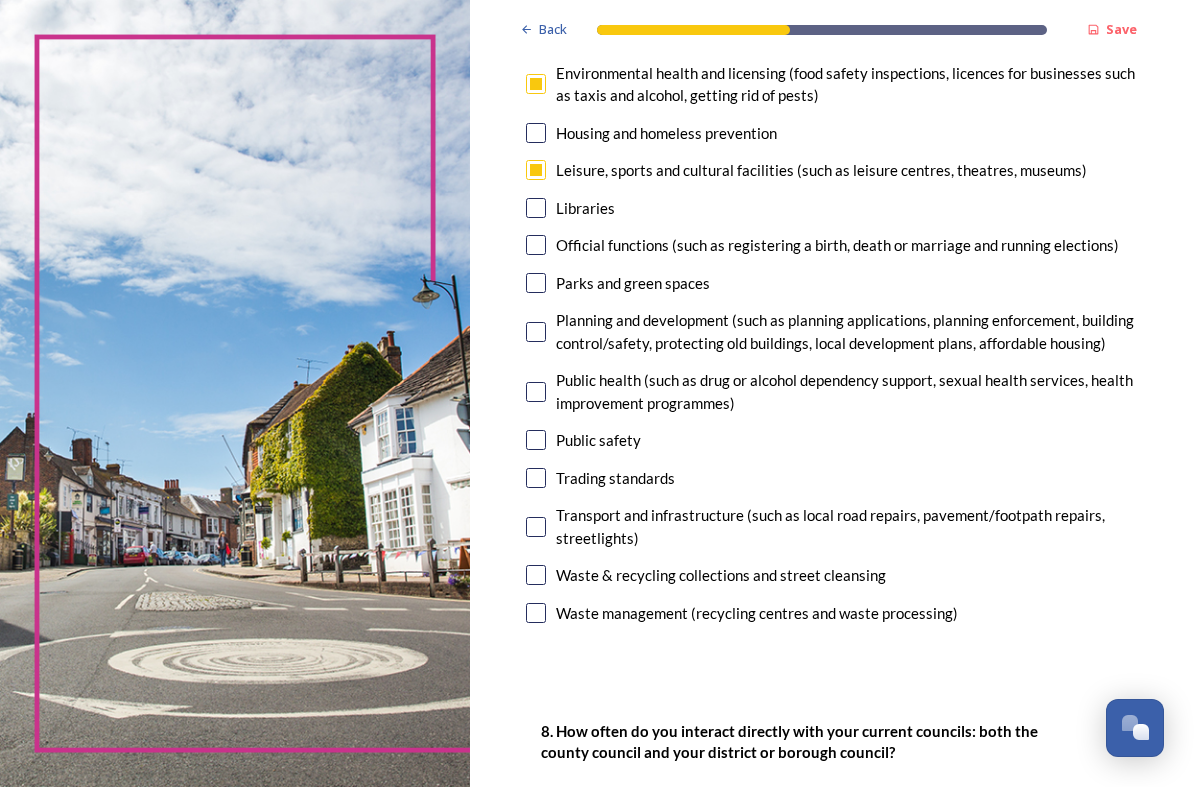 click at bounding box center (536, 208) 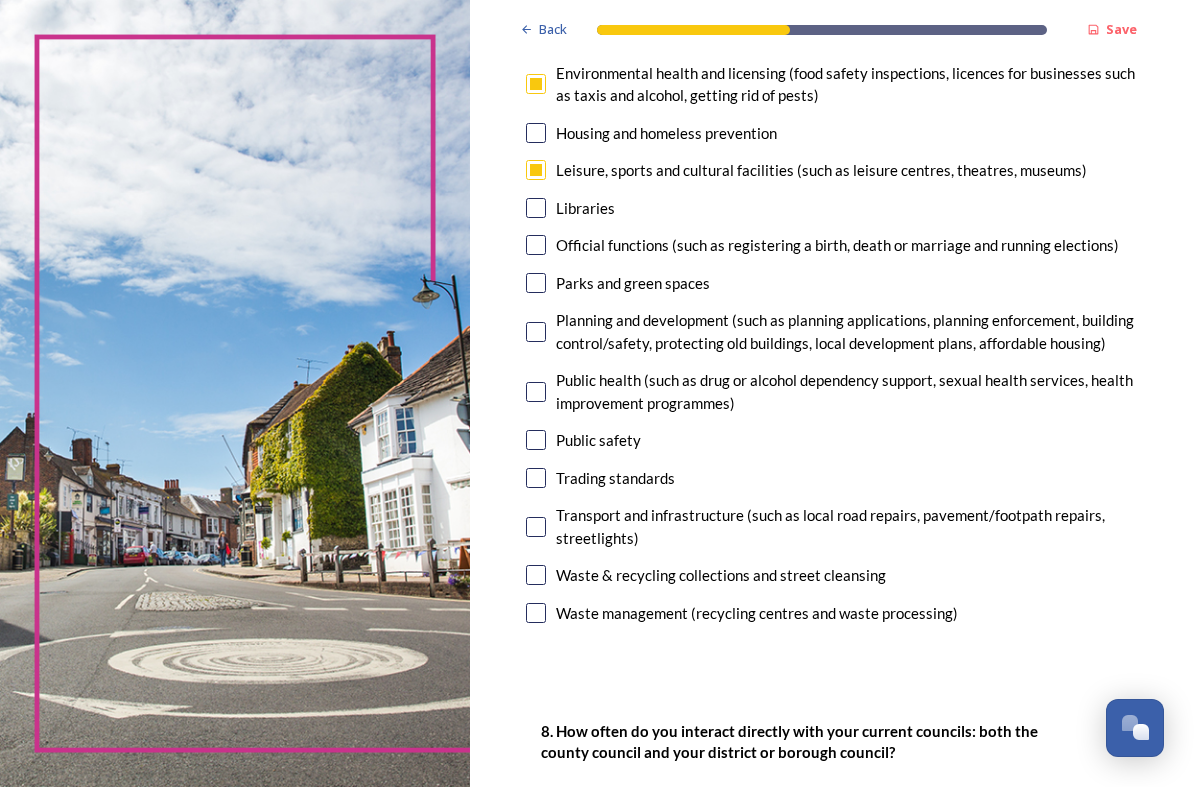 click on "Public safety" at bounding box center (832, 440) 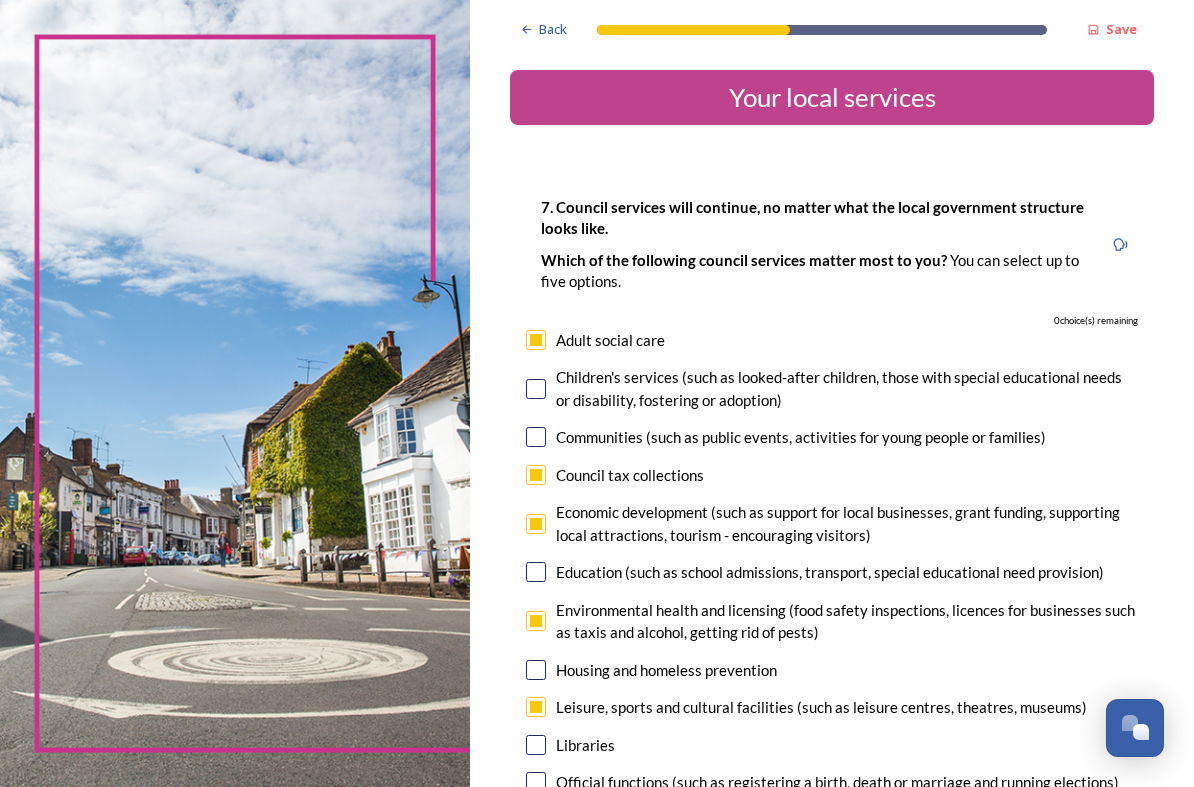 scroll, scrollTop: 0, scrollLeft: 0, axis: both 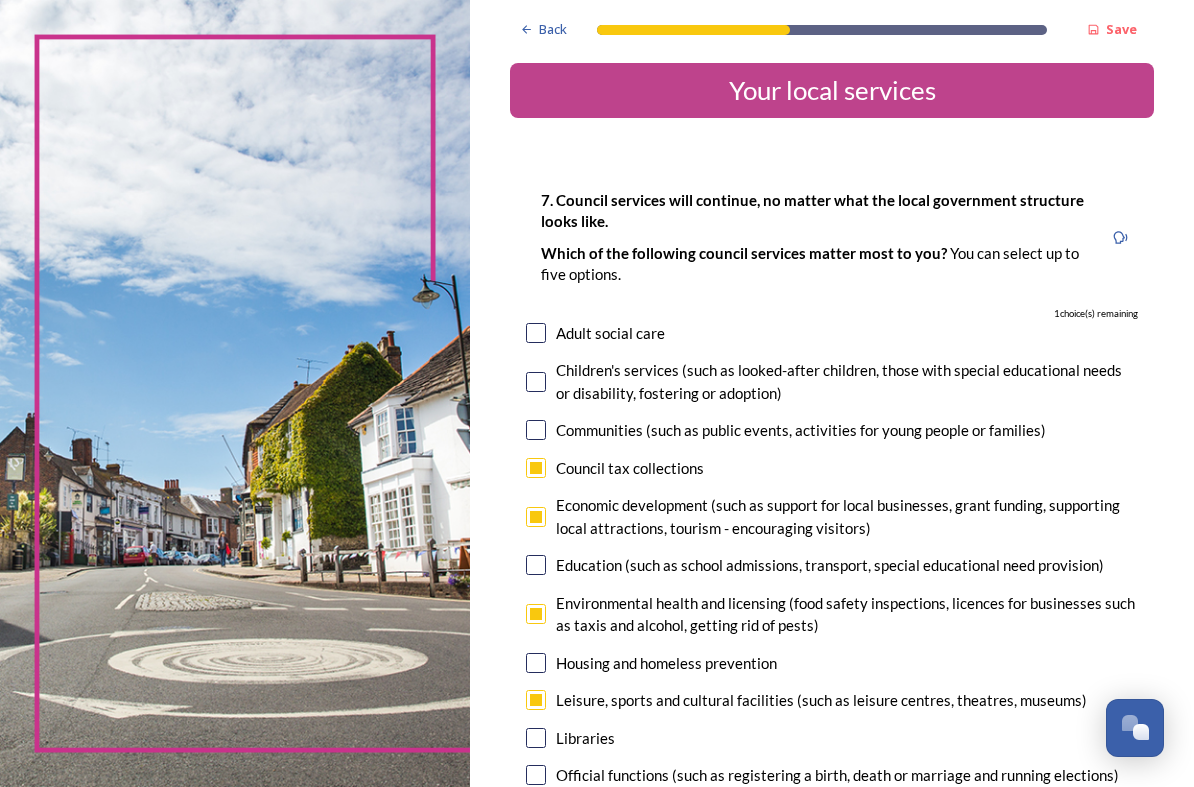 click at bounding box center [536, 333] 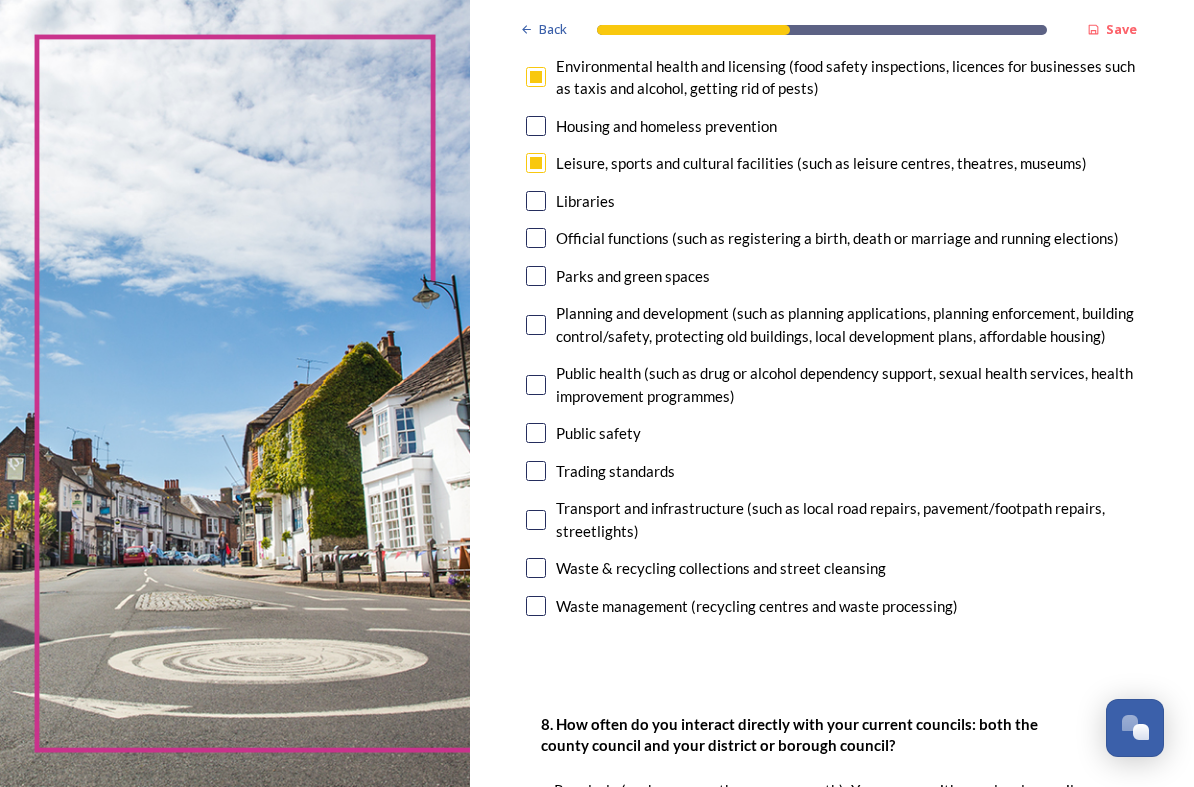scroll, scrollTop: 544, scrollLeft: 0, axis: vertical 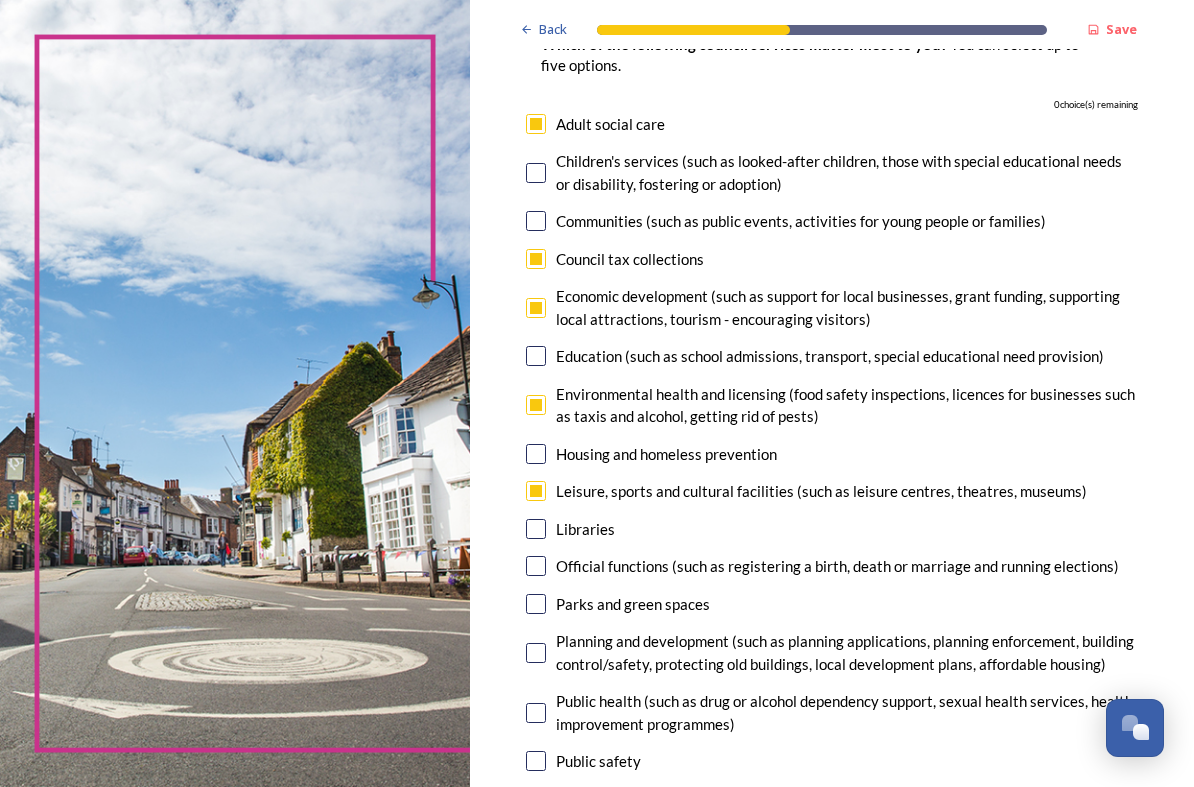 click at bounding box center (536, 308) 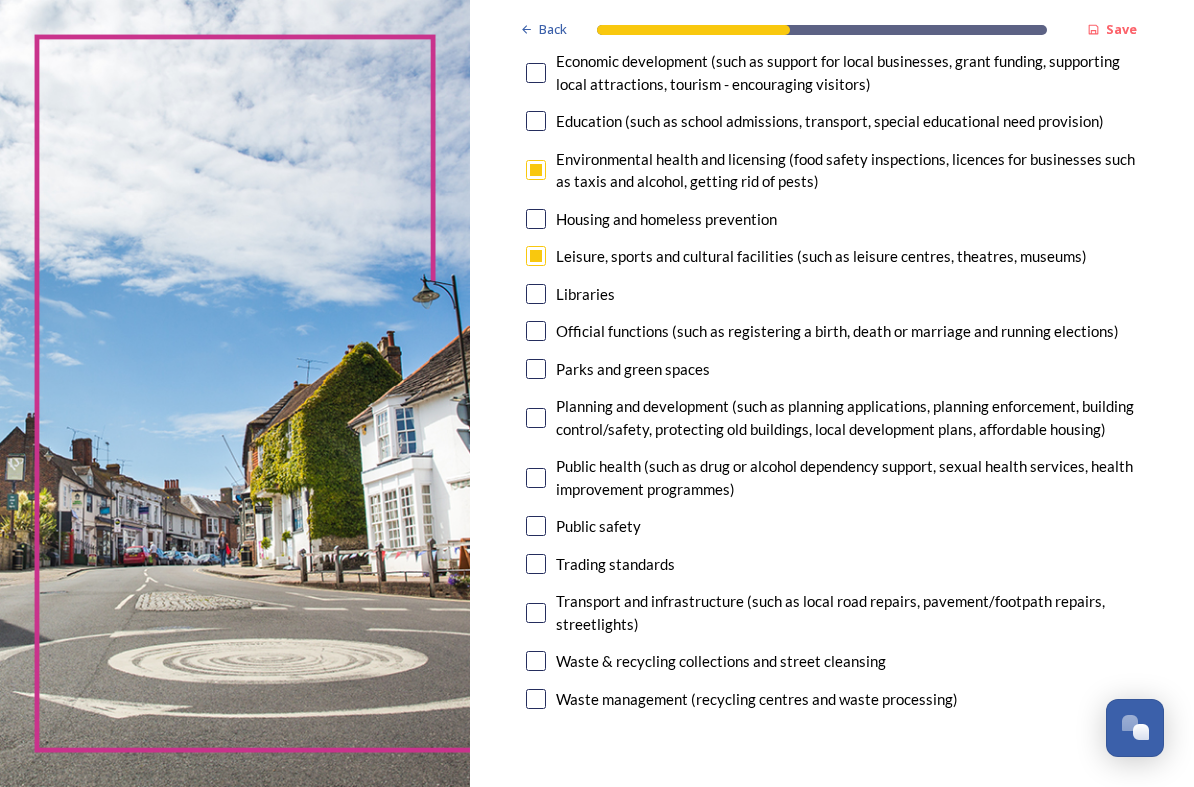 scroll, scrollTop: 455, scrollLeft: 0, axis: vertical 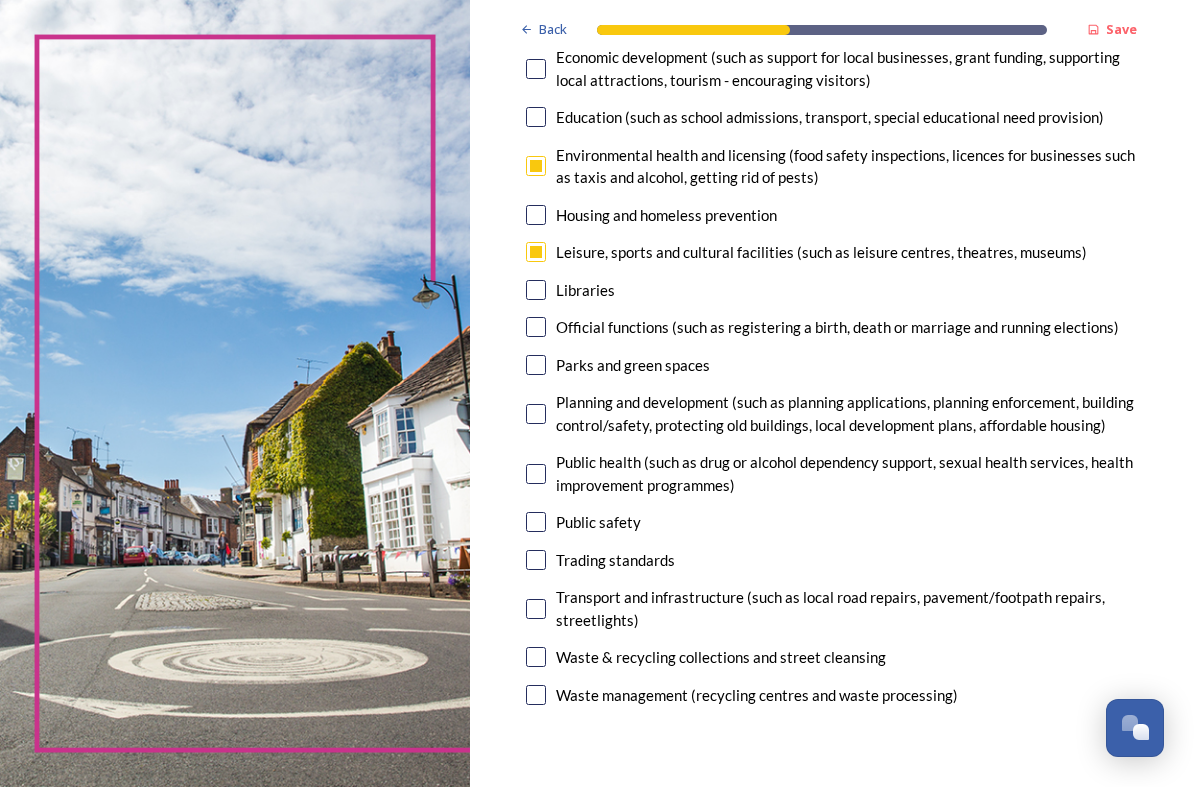 click at bounding box center (536, 522) 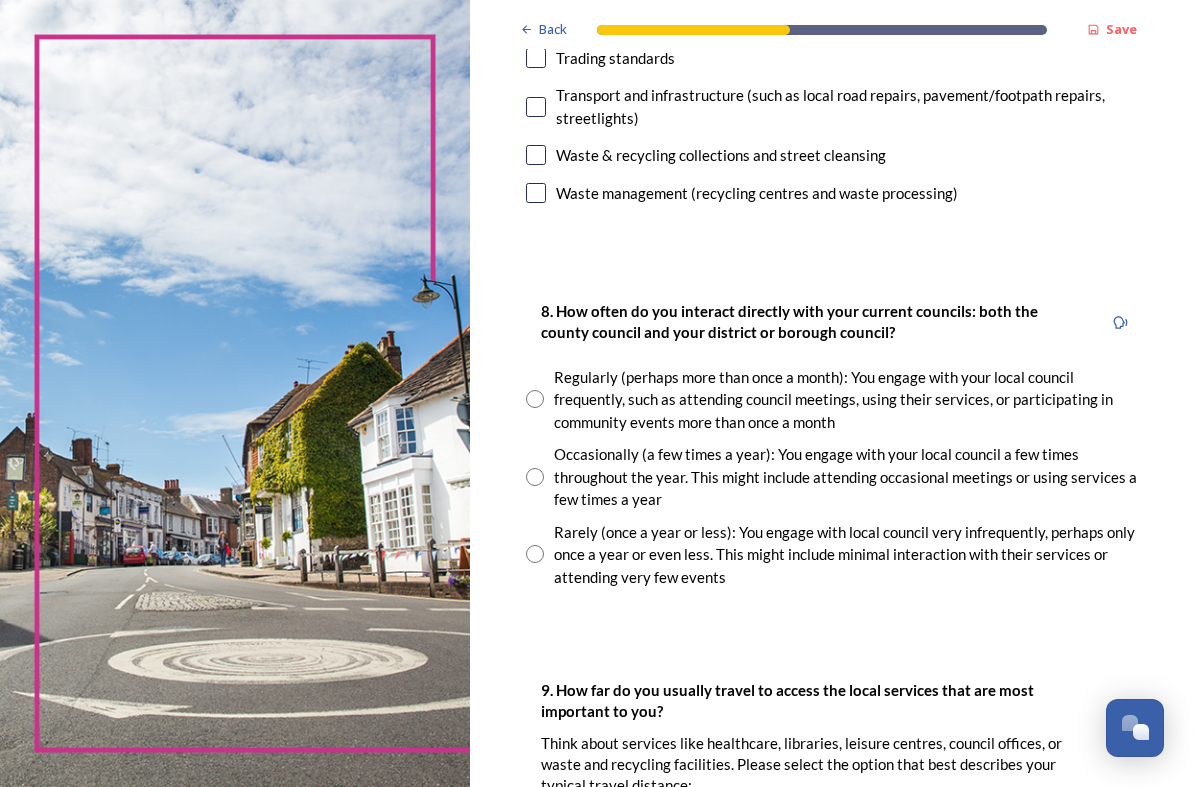 scroll, scrollTop: 957, scrollLeft: 0, axis: vertical 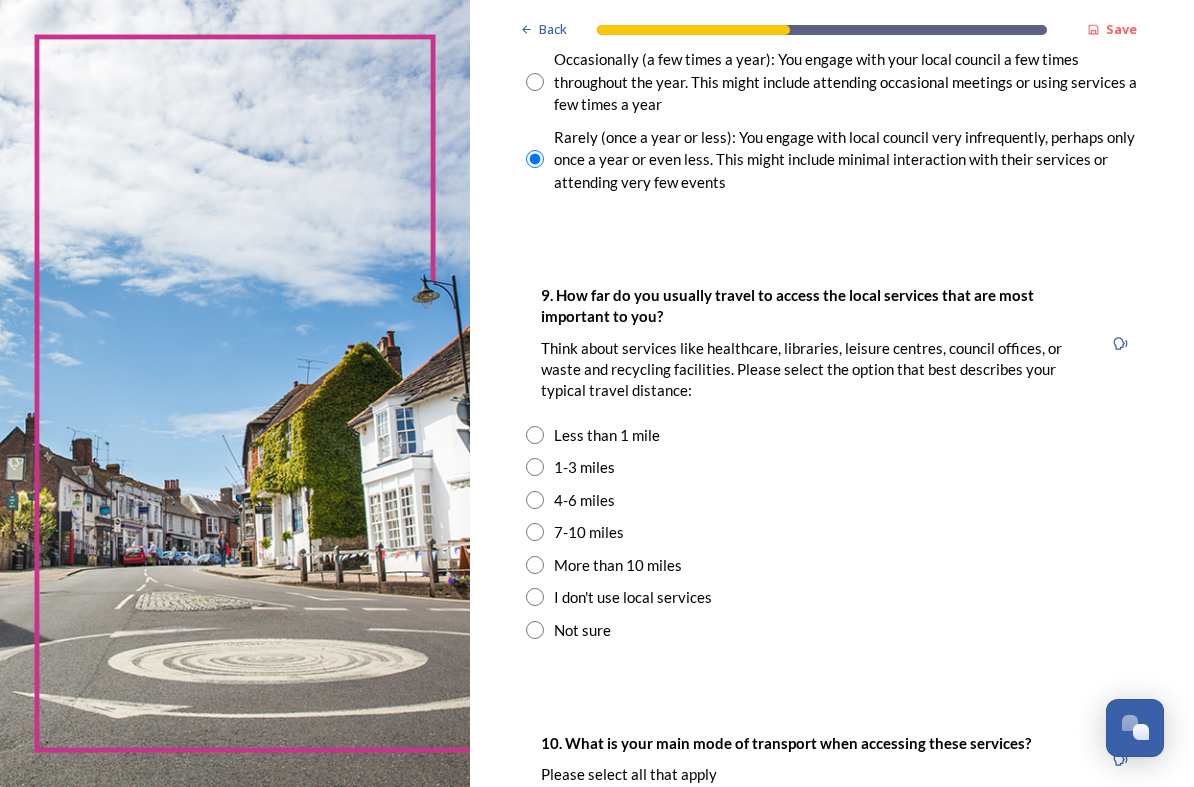 click at bounding box center [535, 500] 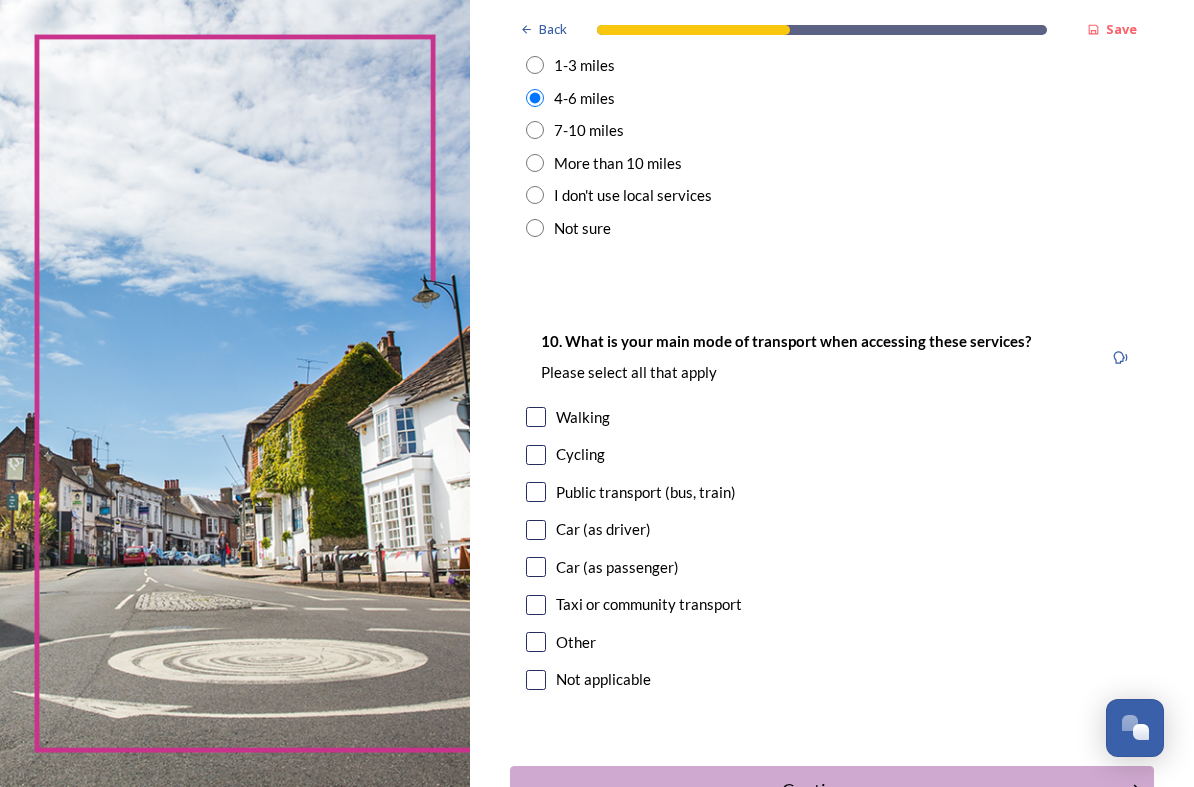 scroll, scrollTop: 1756, scrollLeft: 0, axis: vertical 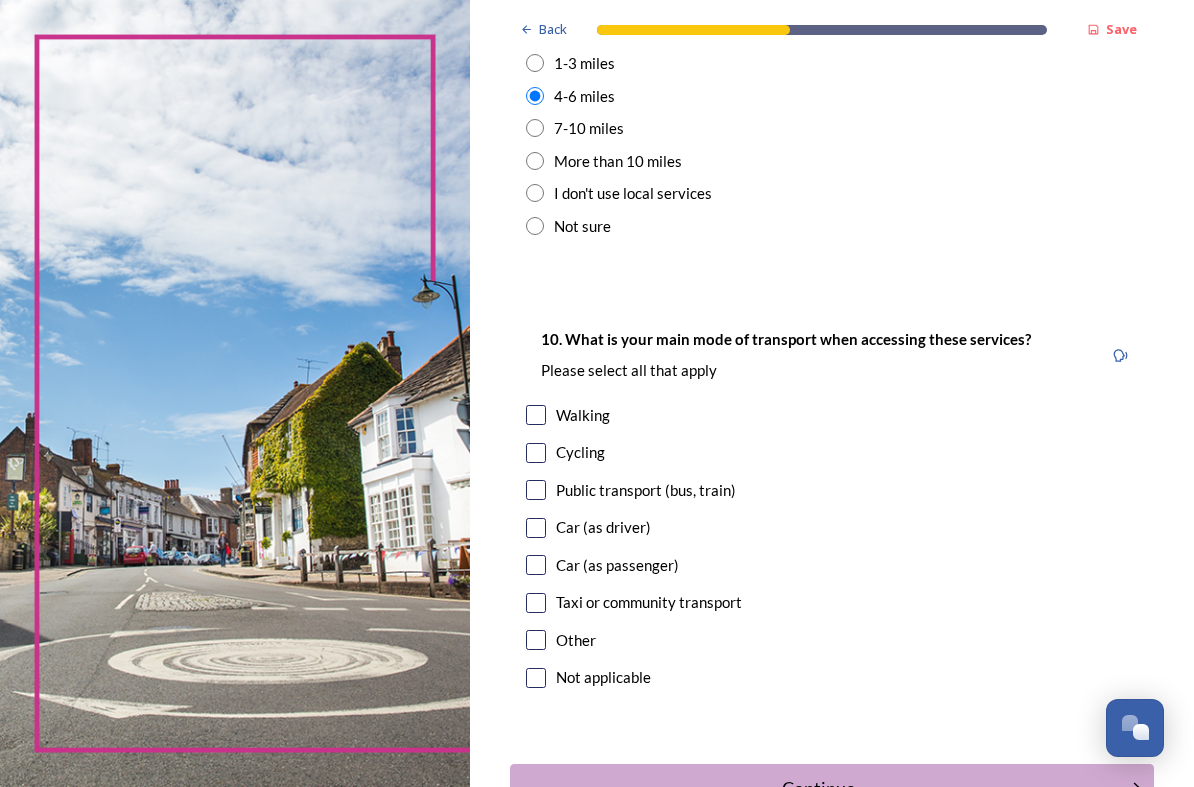click at bounding box center [536, 528] 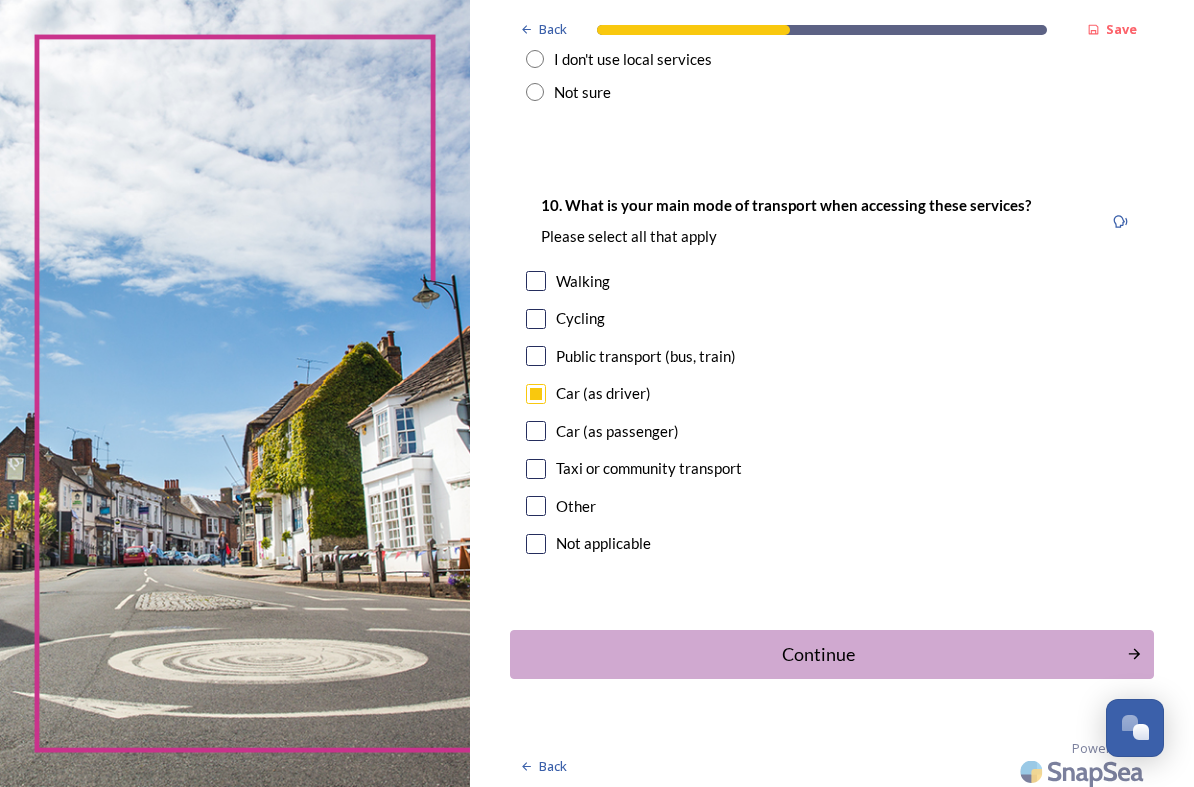 scroll, scrollTop: 1890, scrollLeft: 0, axis: vertical 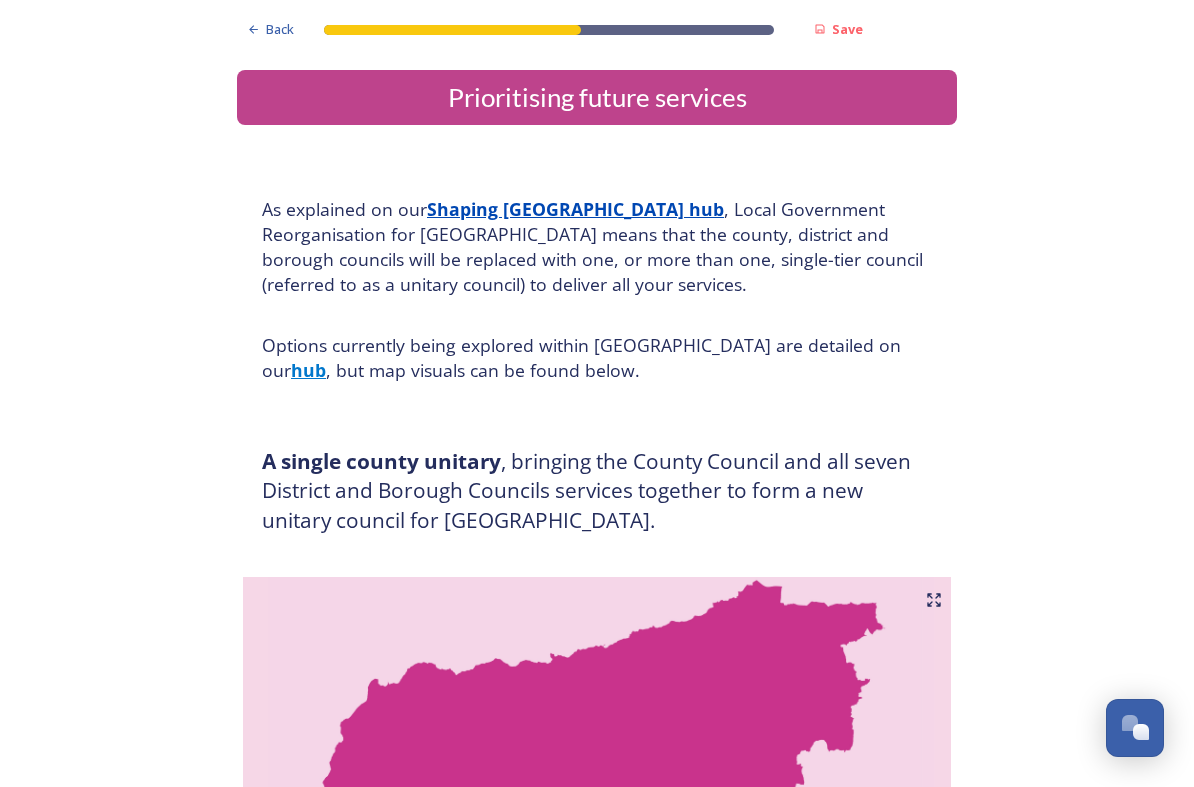 click on "Save" at bounding box center [847, 29] 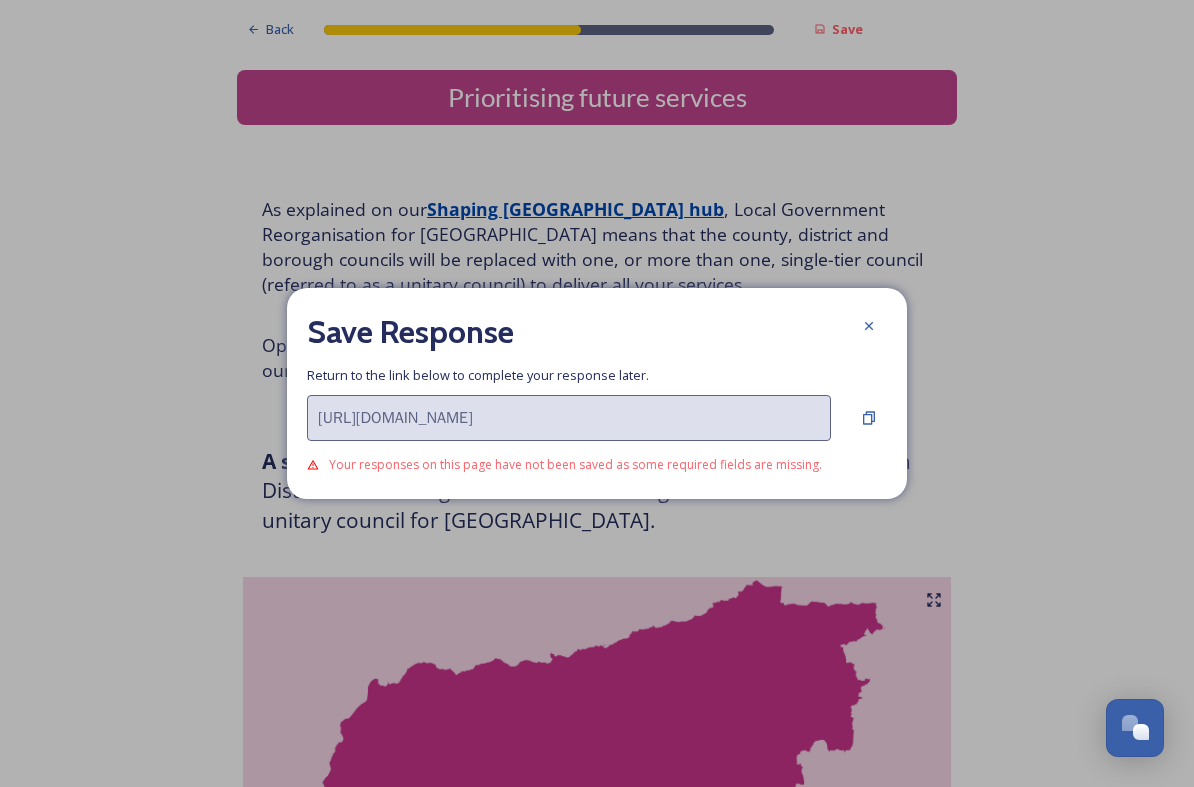 click 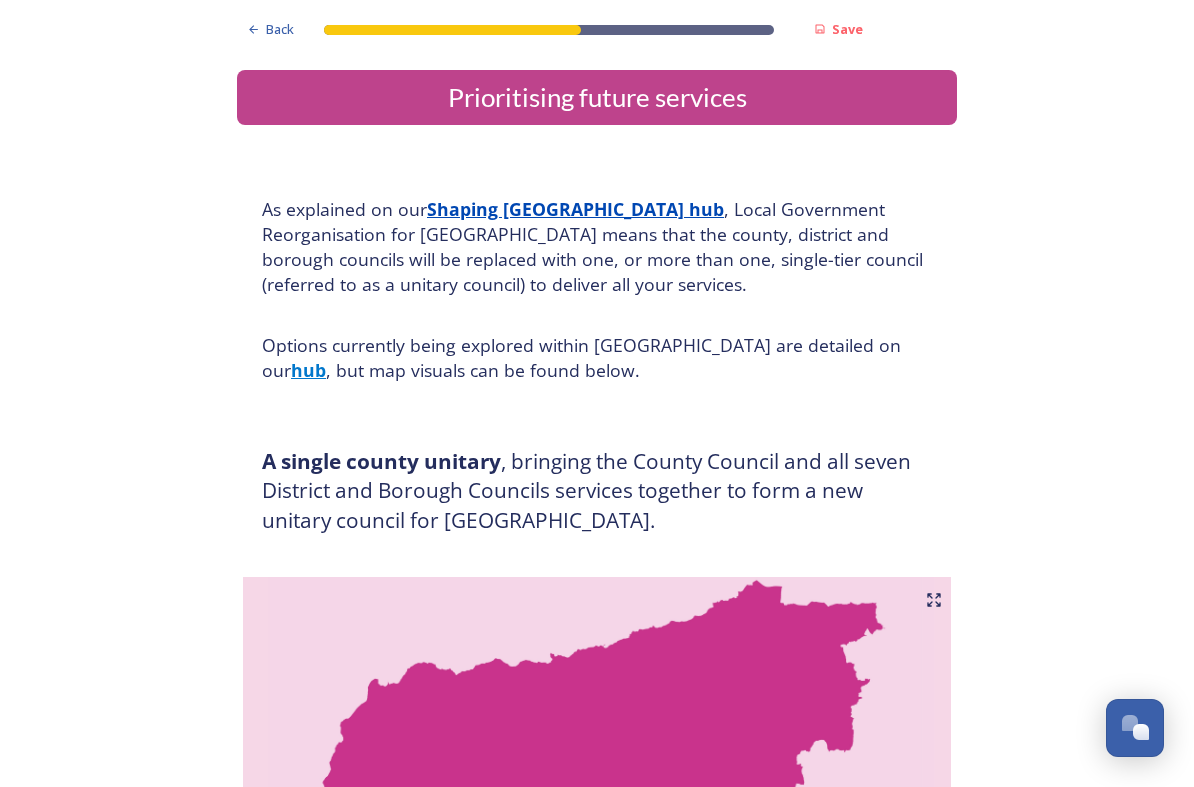 scroll, scrollTop: 0, scrollLeft: 0, axis: both 